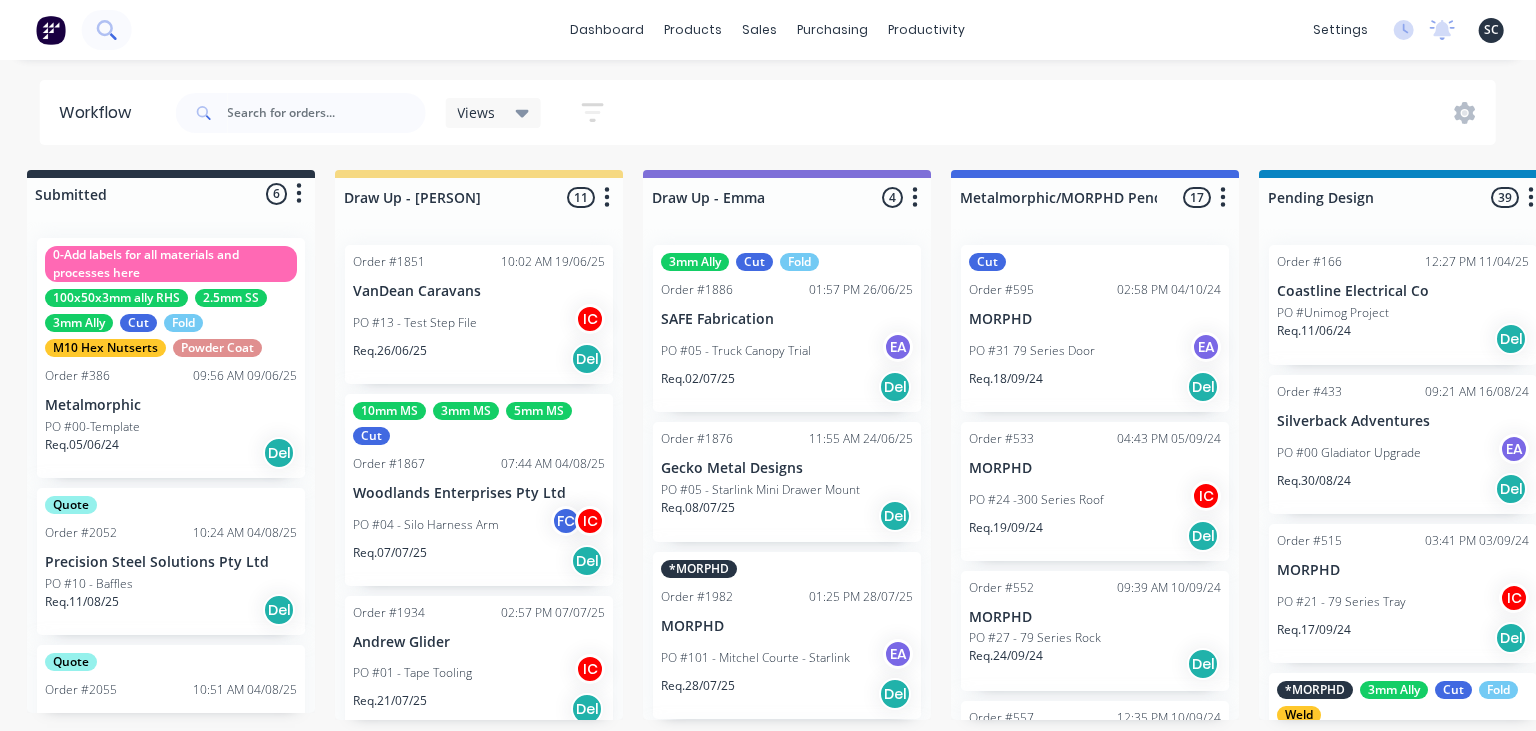 scroll, scrollTop: 0, scrollLeft: 16, axis: horizontal 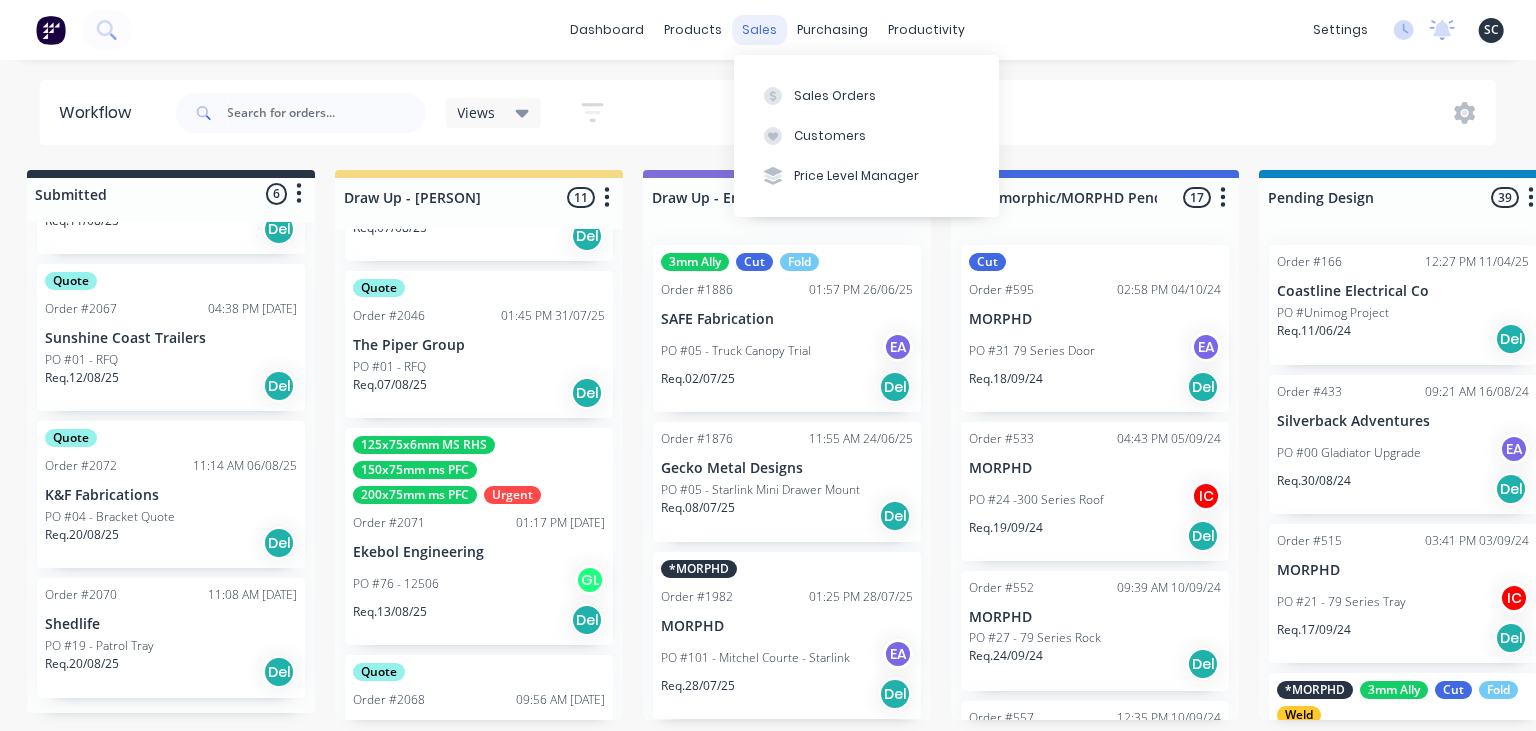 click on "sales" at bounding box center [760, 30] 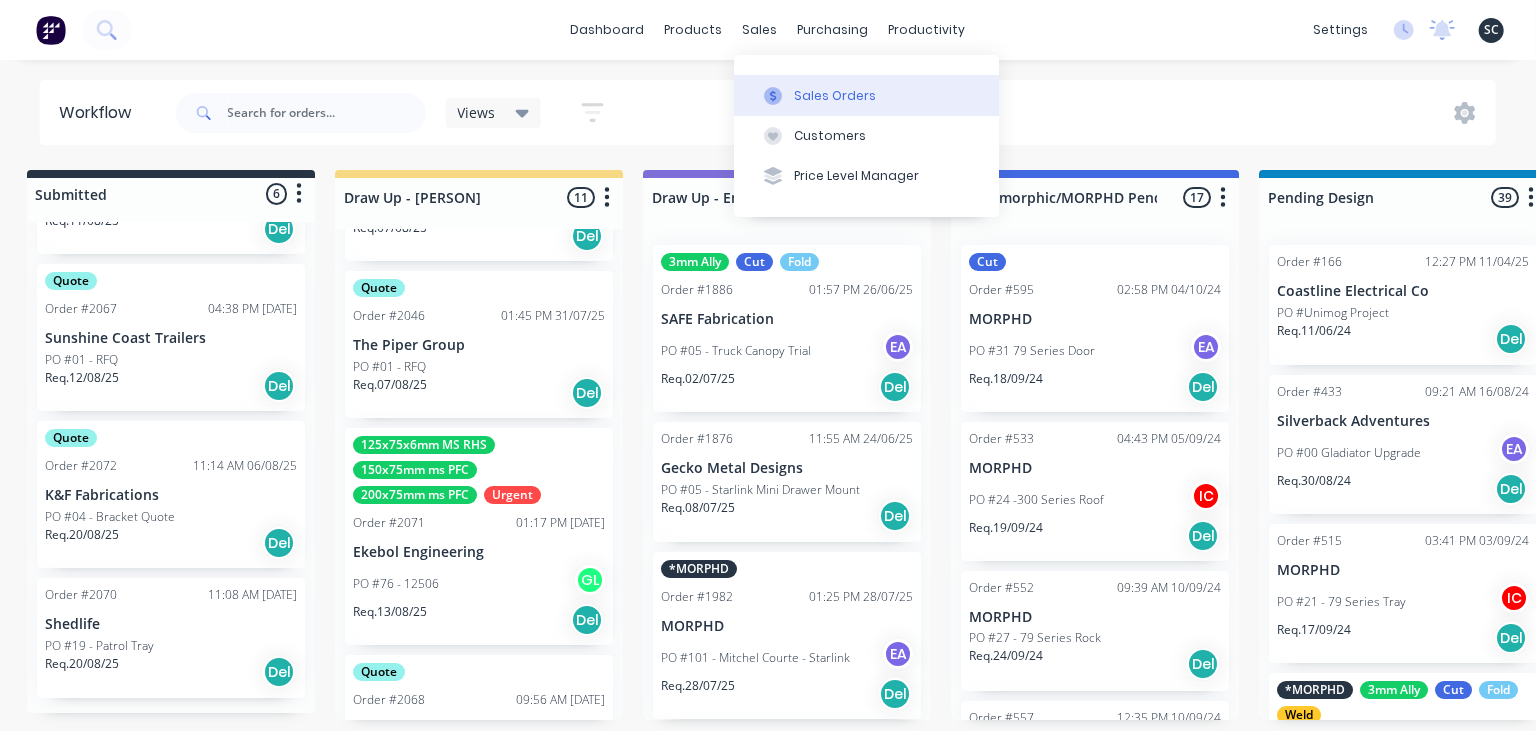 click on "Sales Orders" at bounding box center [835, 96] 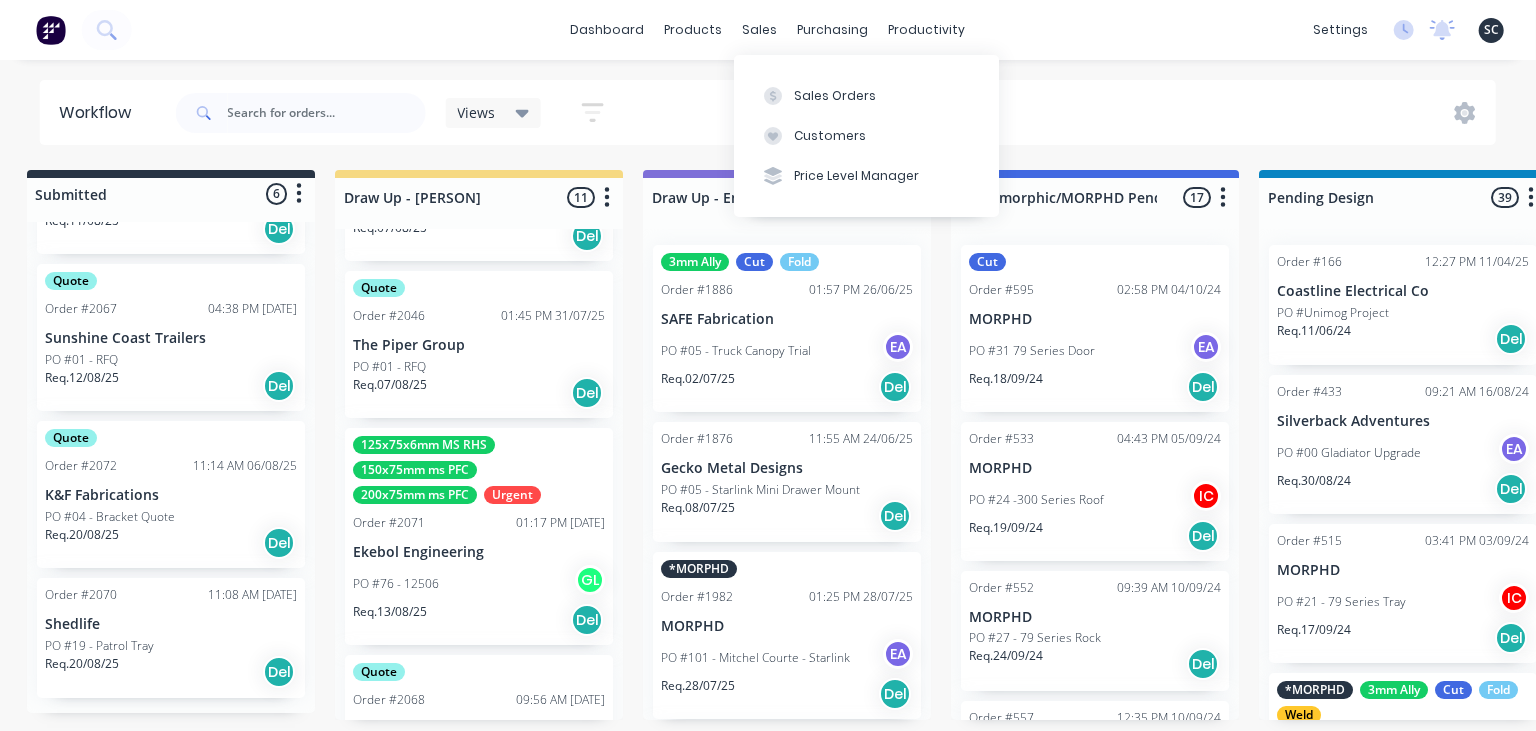 scroll, scrollTop: 0, scrollLeft: 0, axis: both 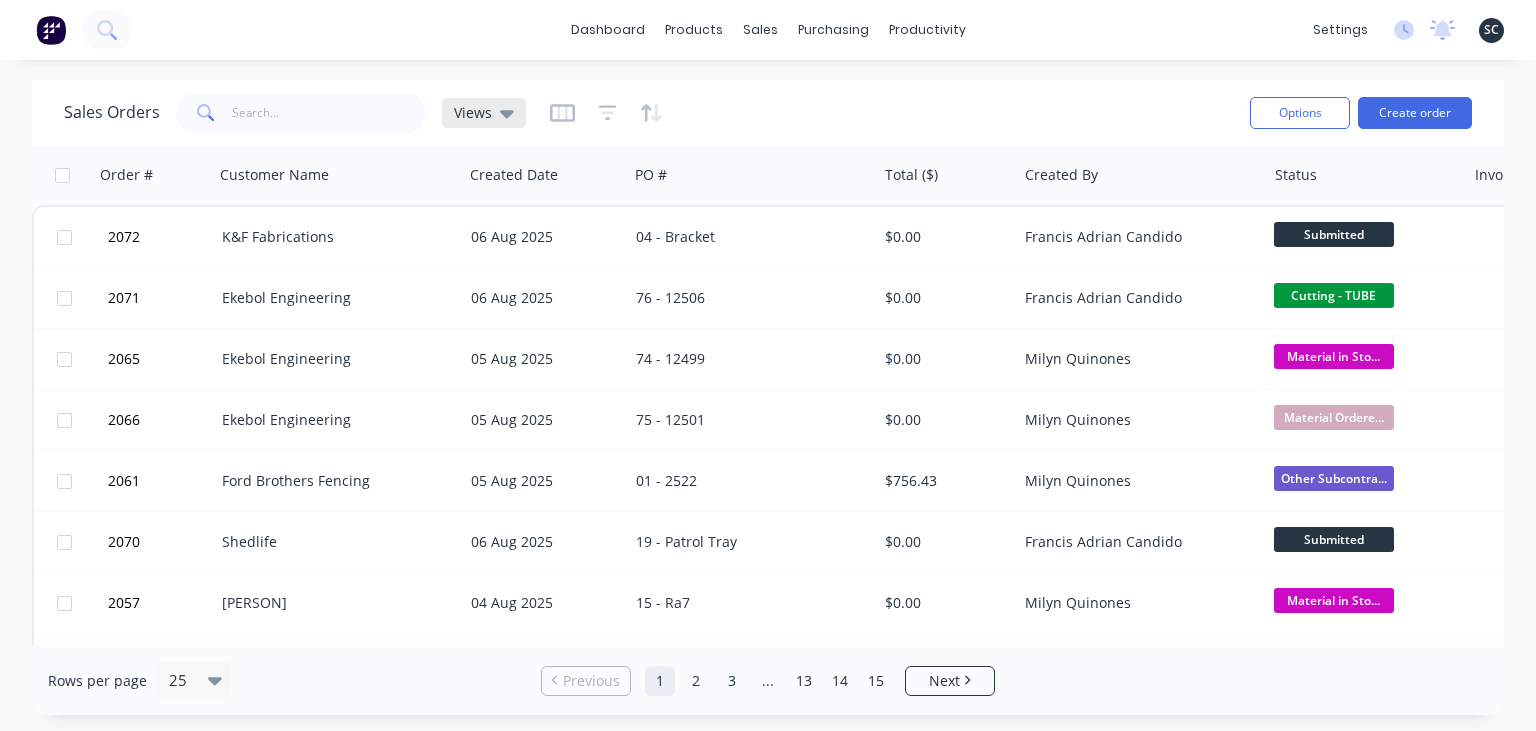 click 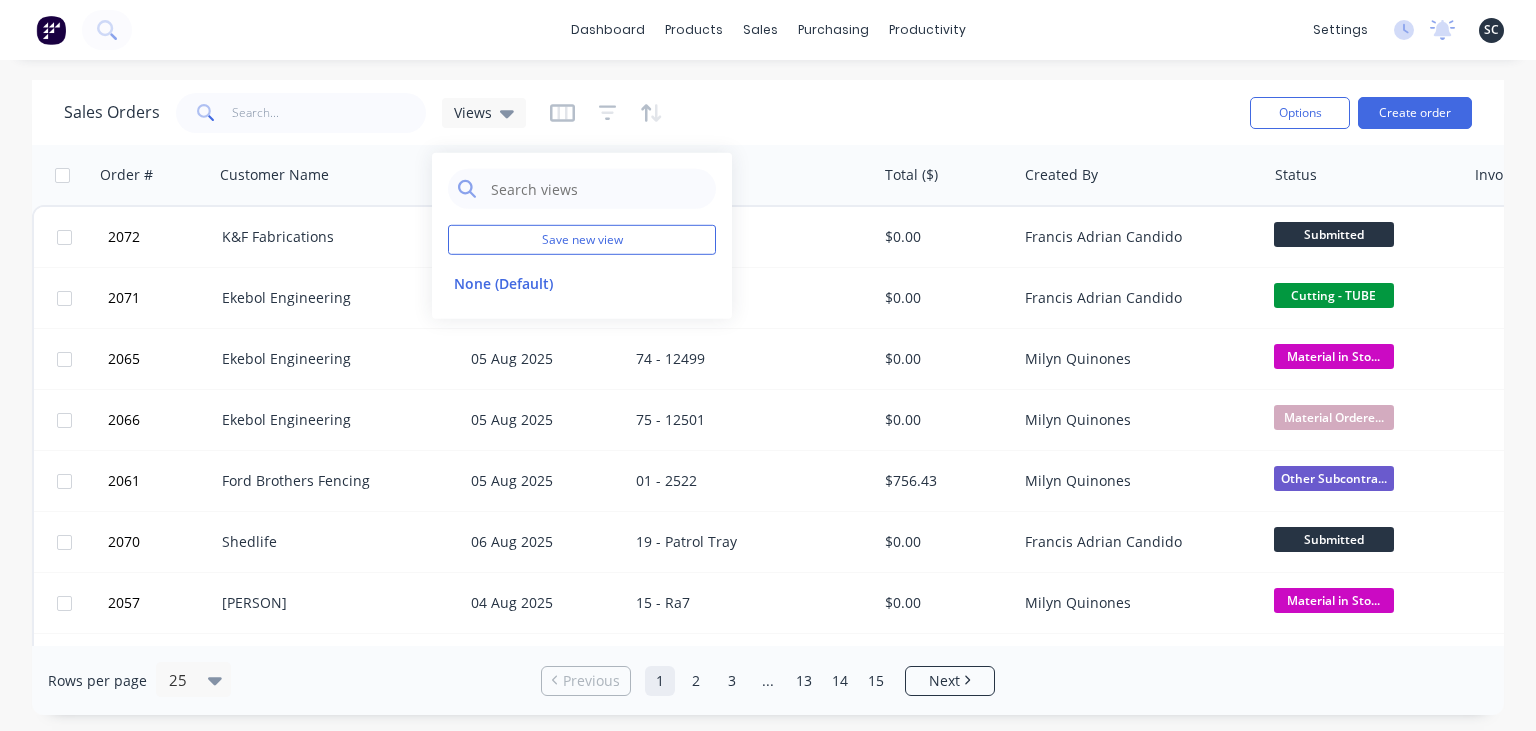 click on "Sales Orders Views" at bounding box center [649, 112] 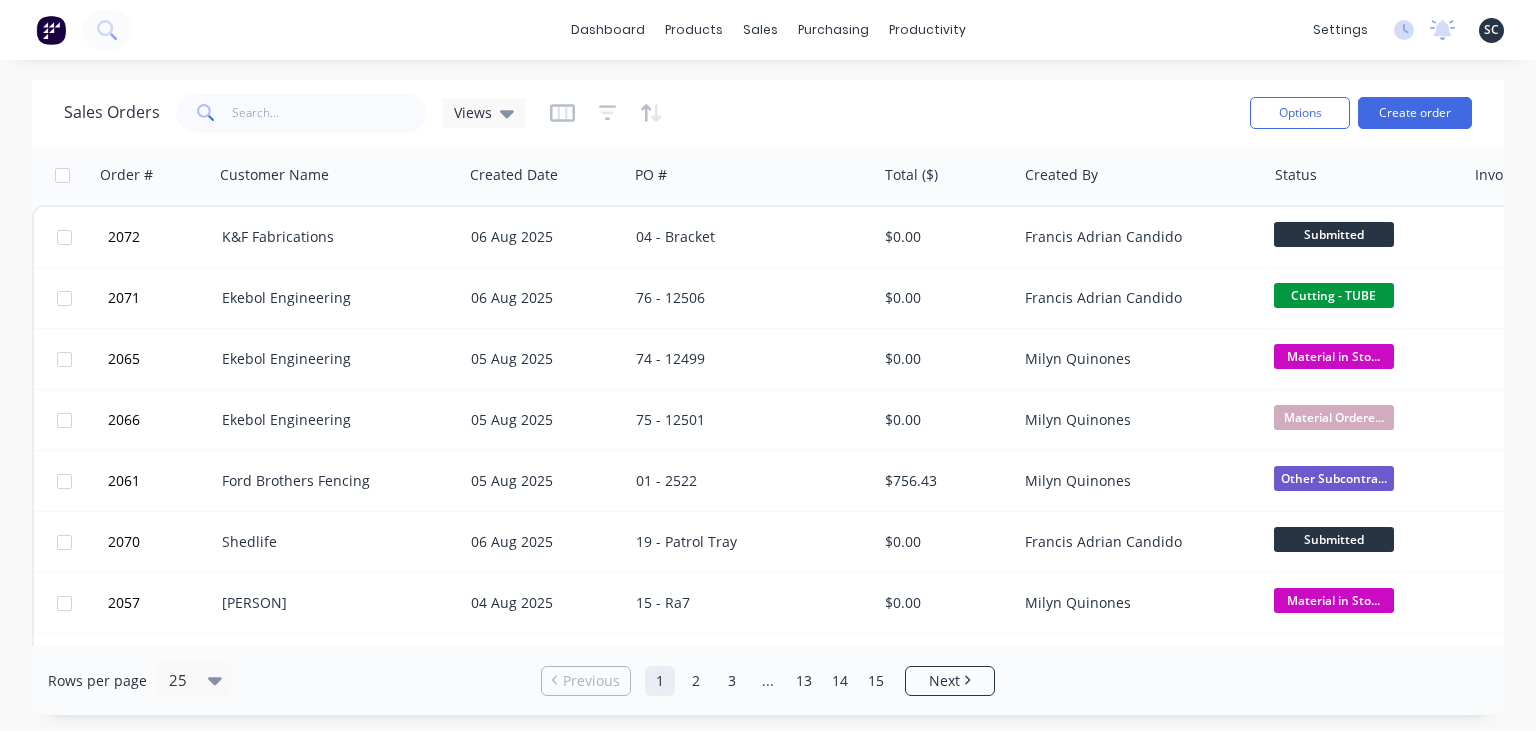 click at bounding box center (606, 113) 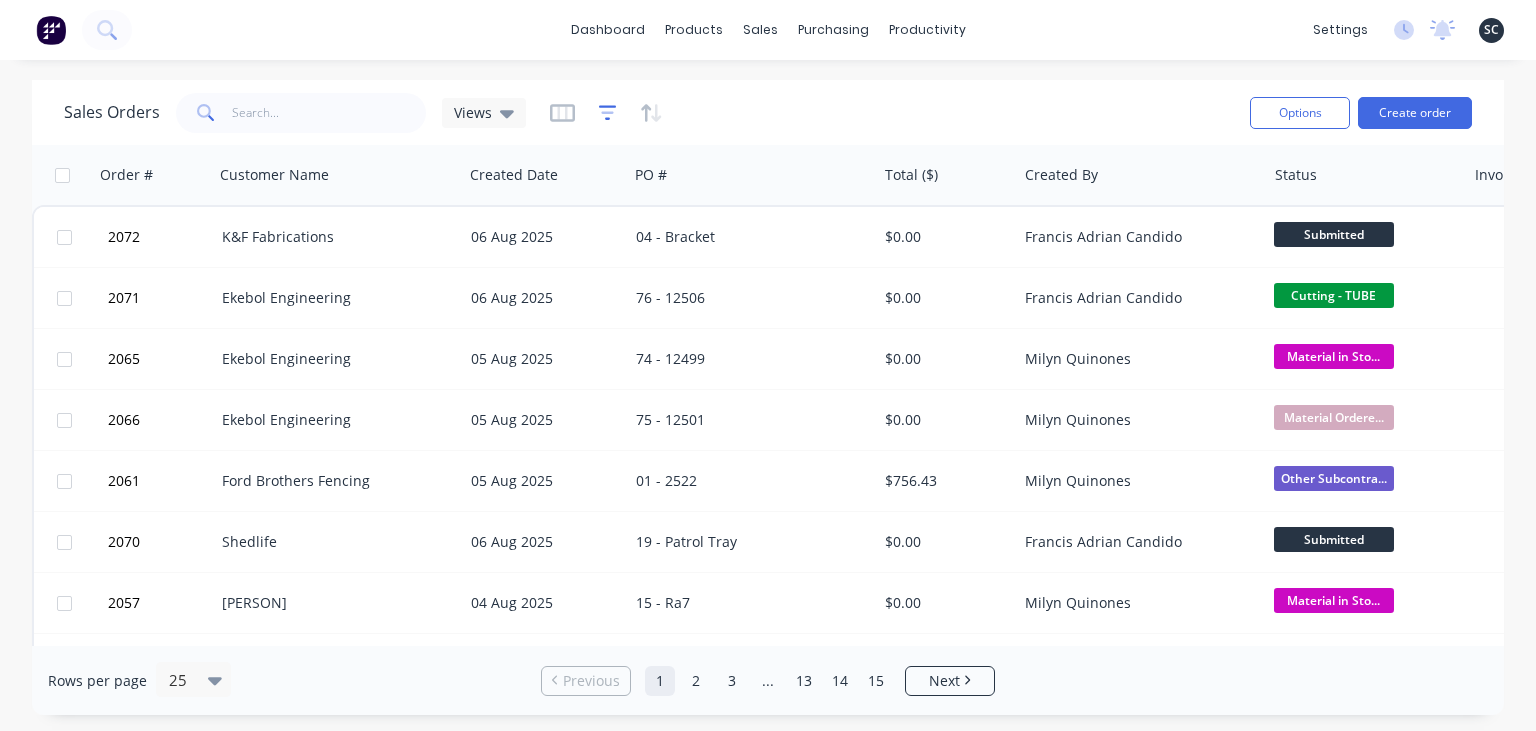 click 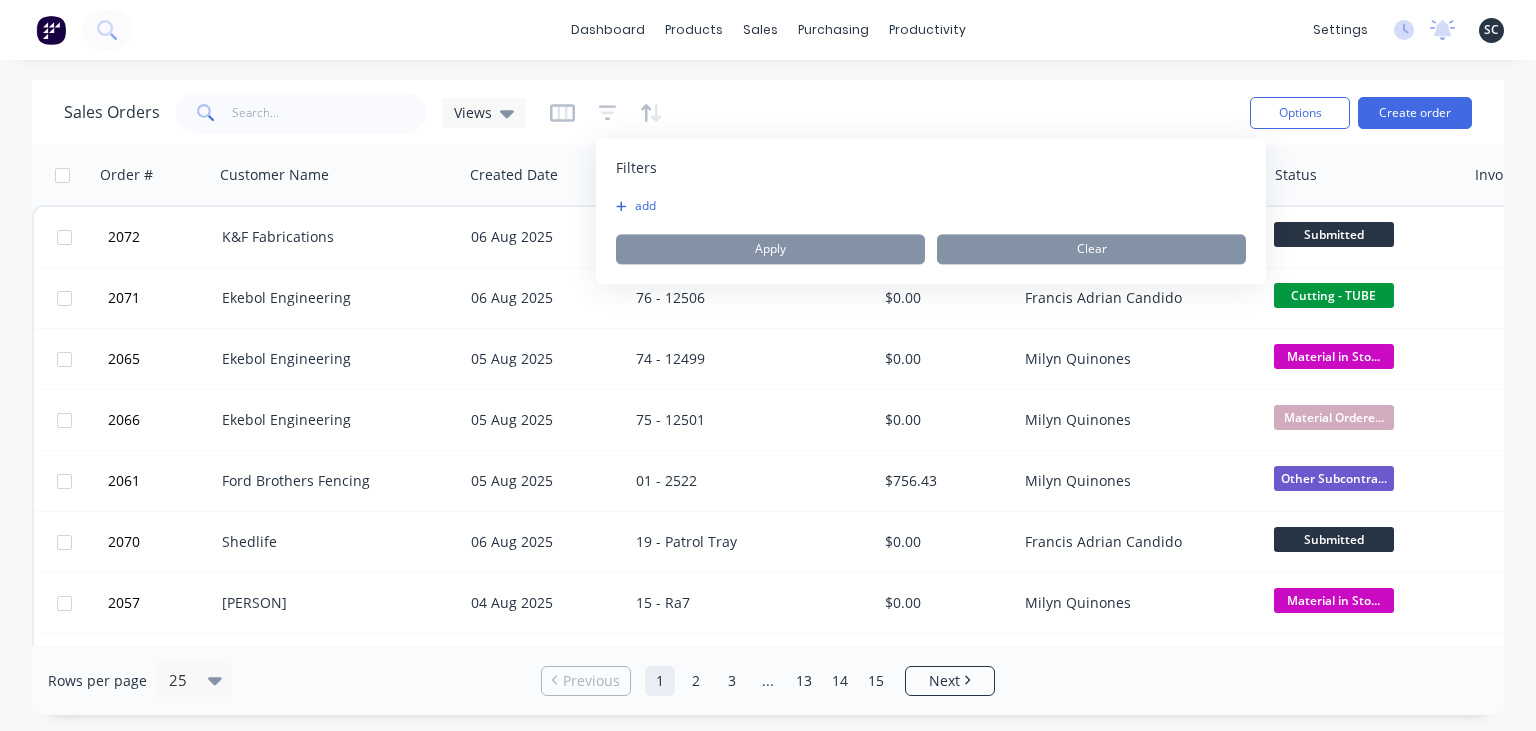 click on "add" at bounding box center (641, 206) 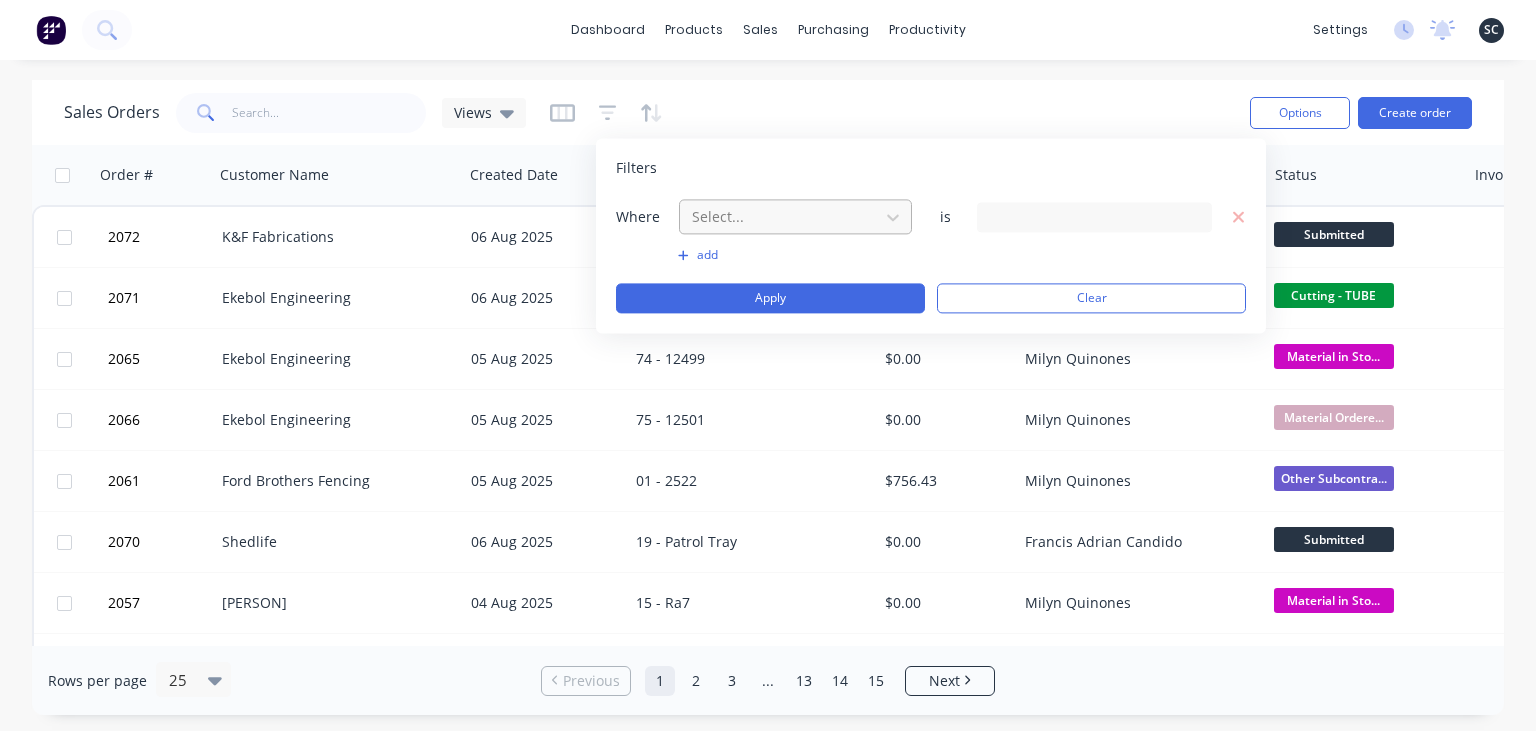 drag, startPoint x: 730, startPoint y: 217, endPoint x: 730, endPoint y: 242, distance: 25 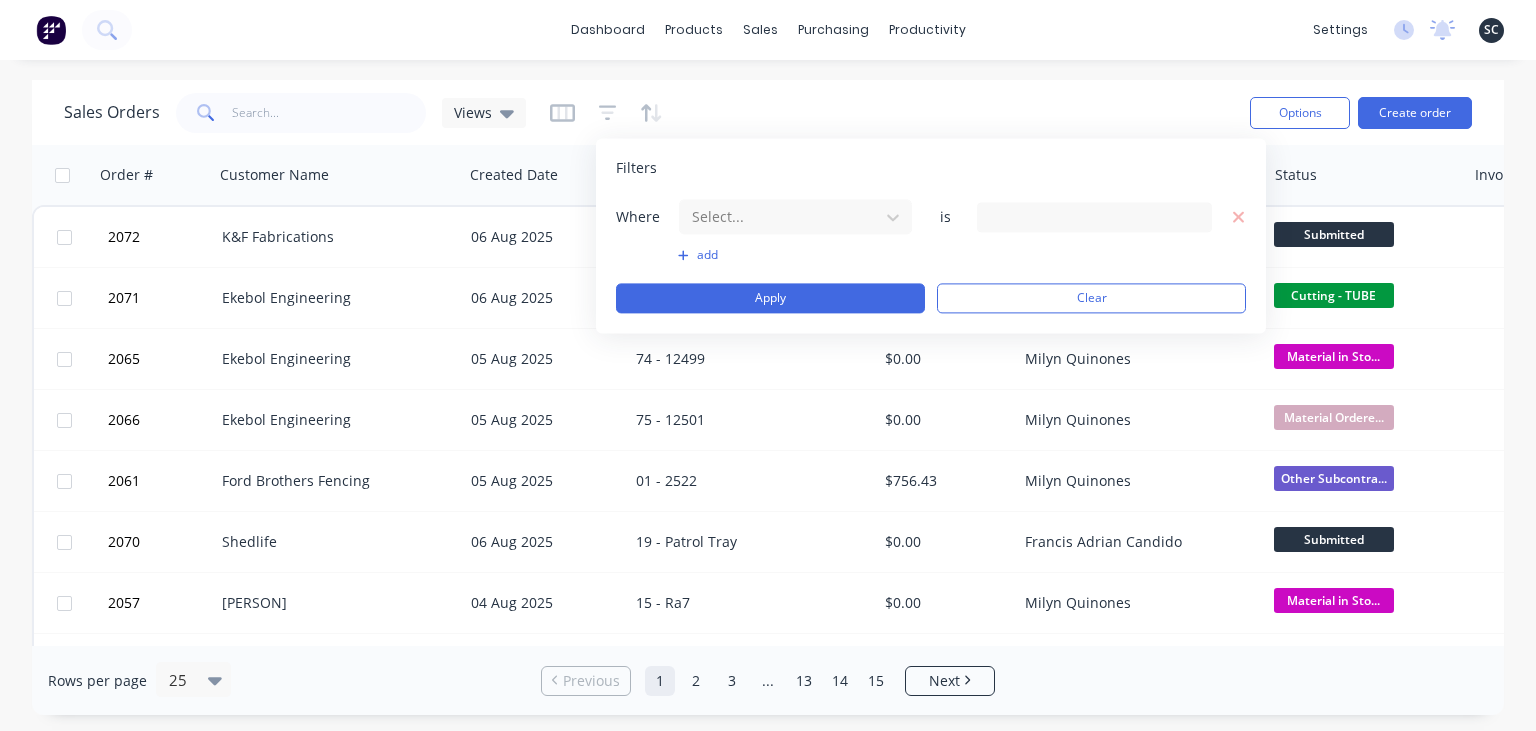 click at bounding box center (779, 216) 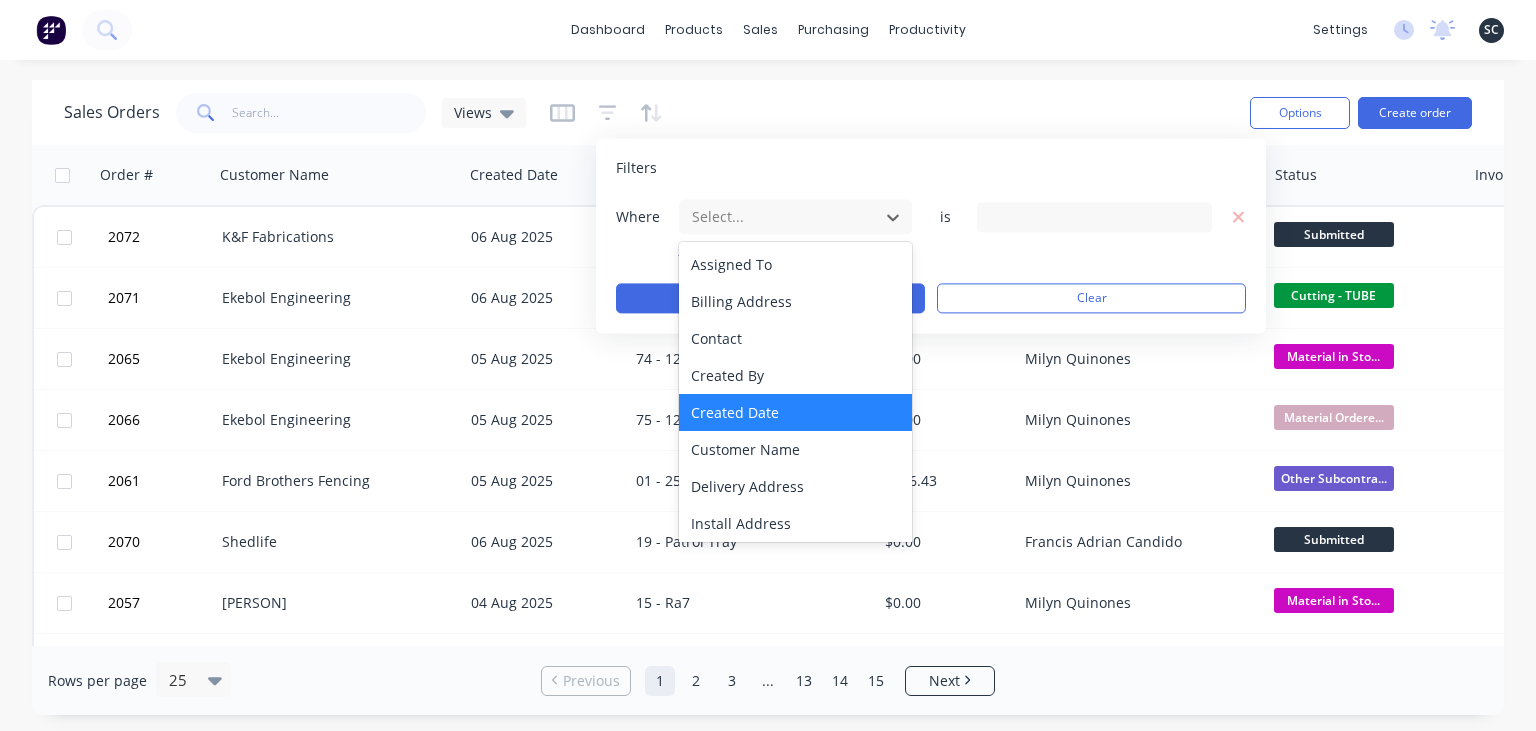 scroll, scrollTop: 448, scrollLeft: 0, axis: vertical 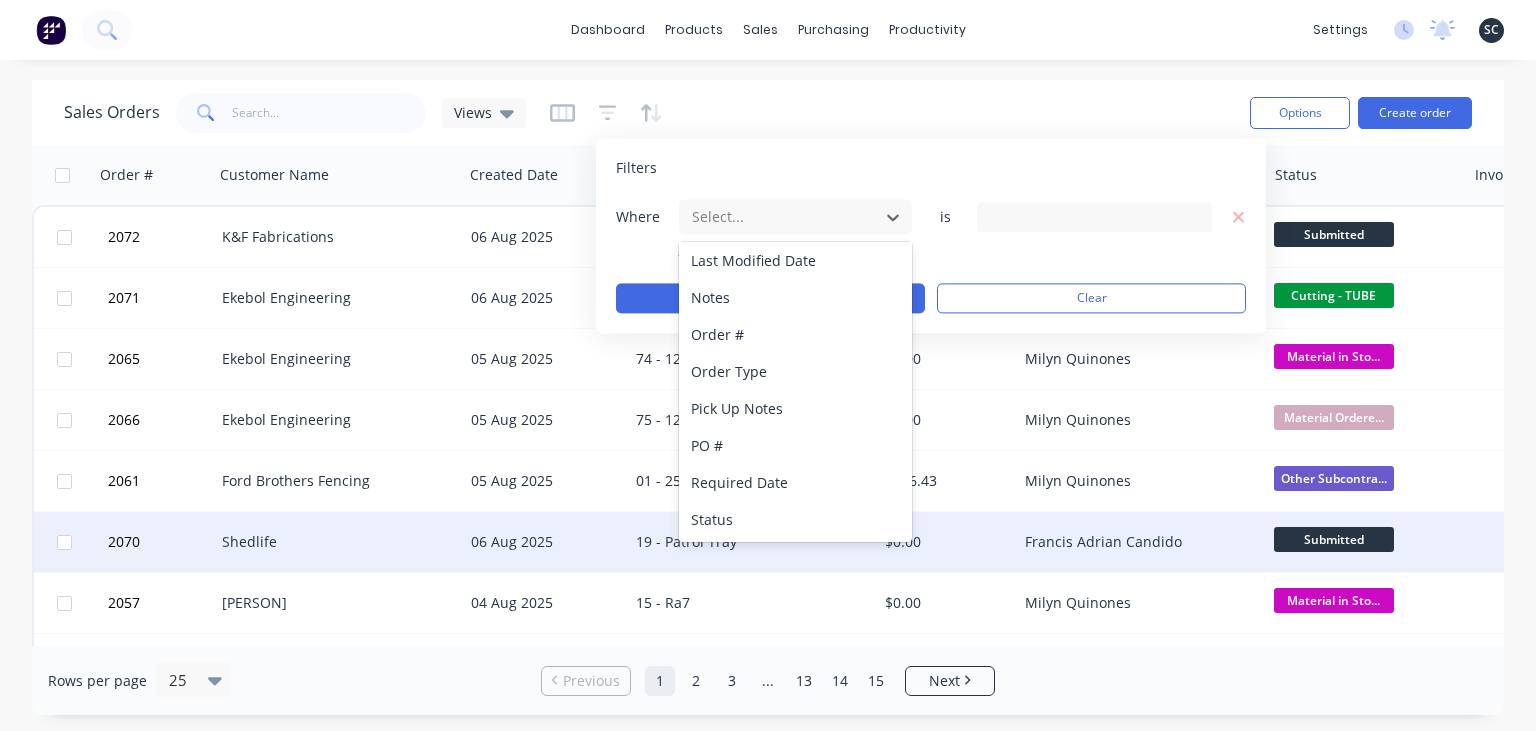 click on "Status" at bounding box center (795, 519) 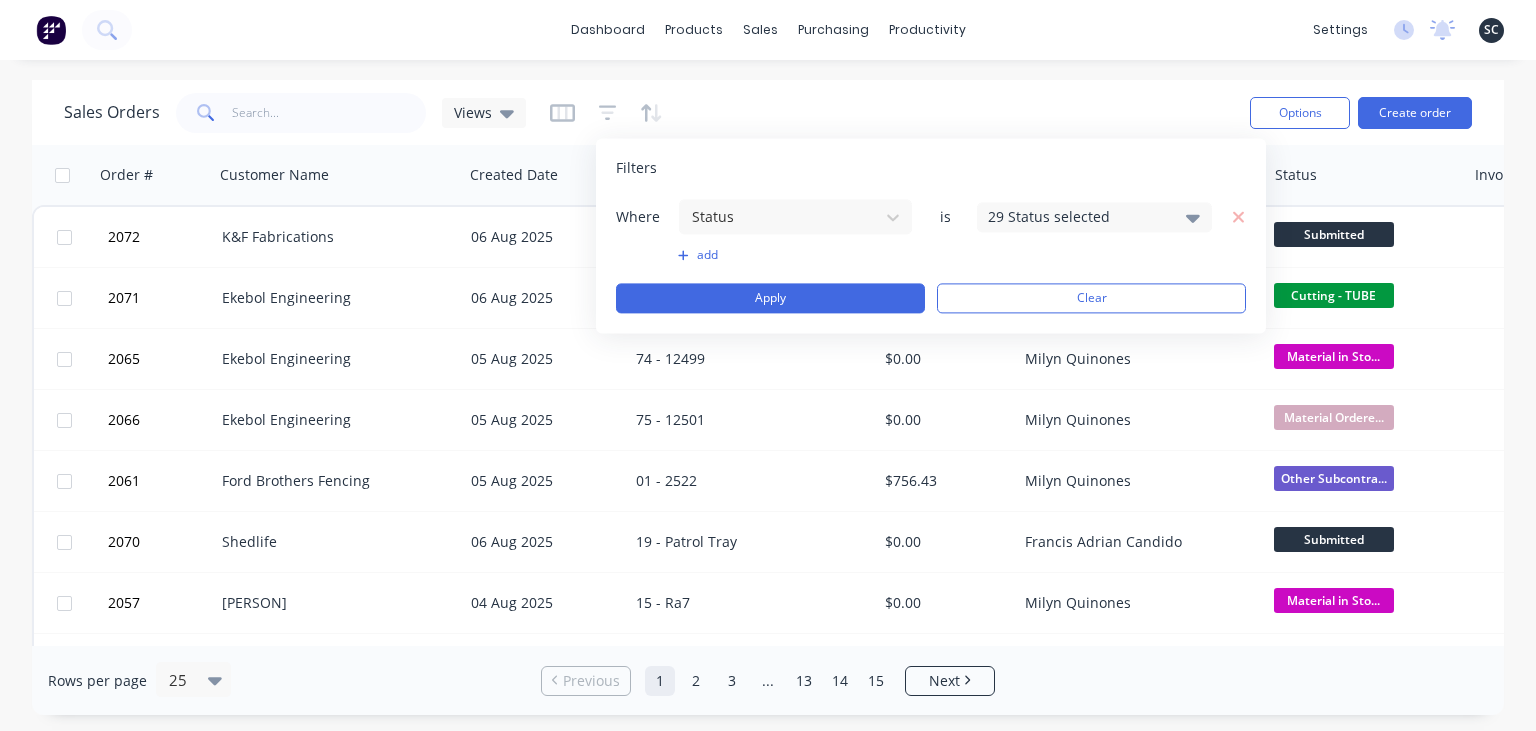 click on "29 Status selected" at bounding box center (1078, 216) 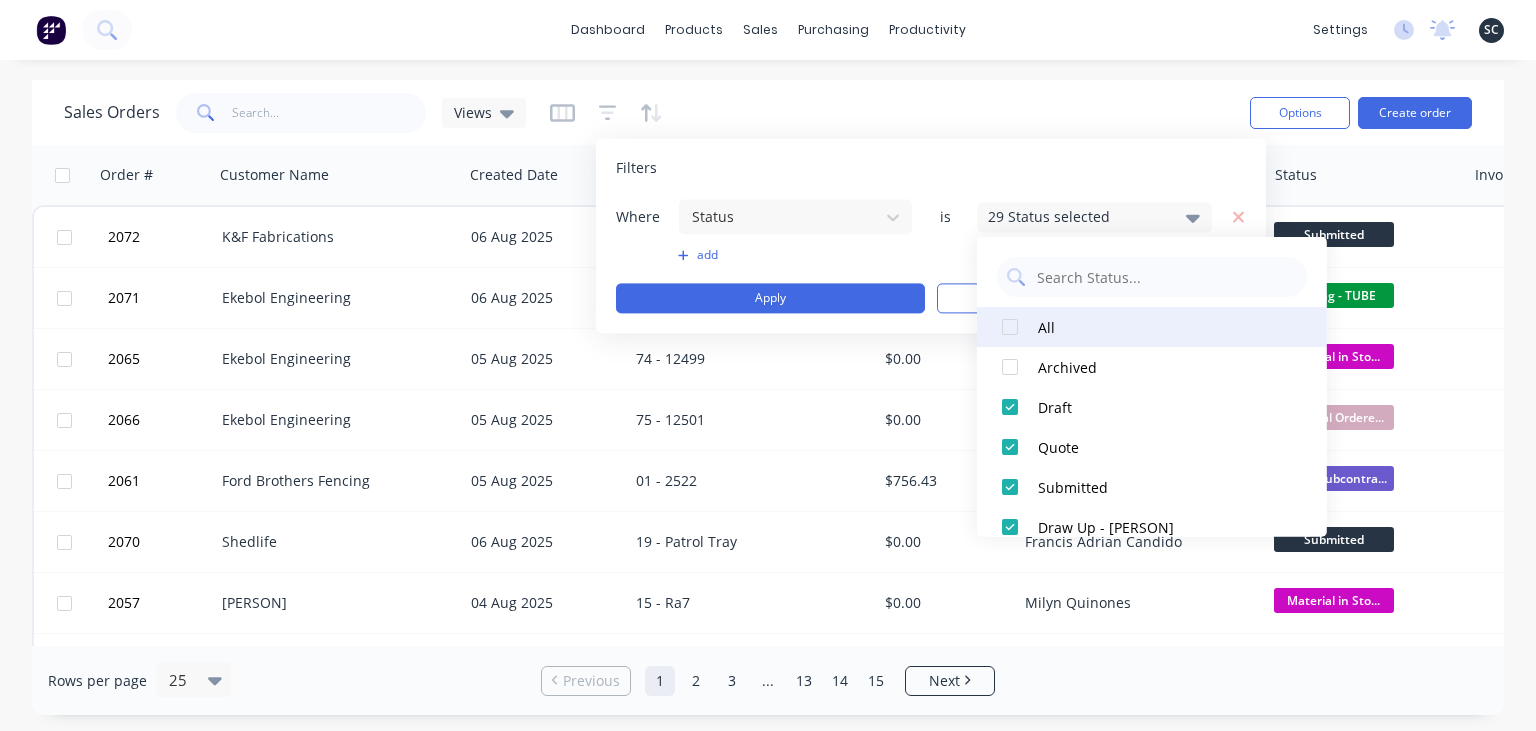 click on "All" at bounding box center [1158, 326] 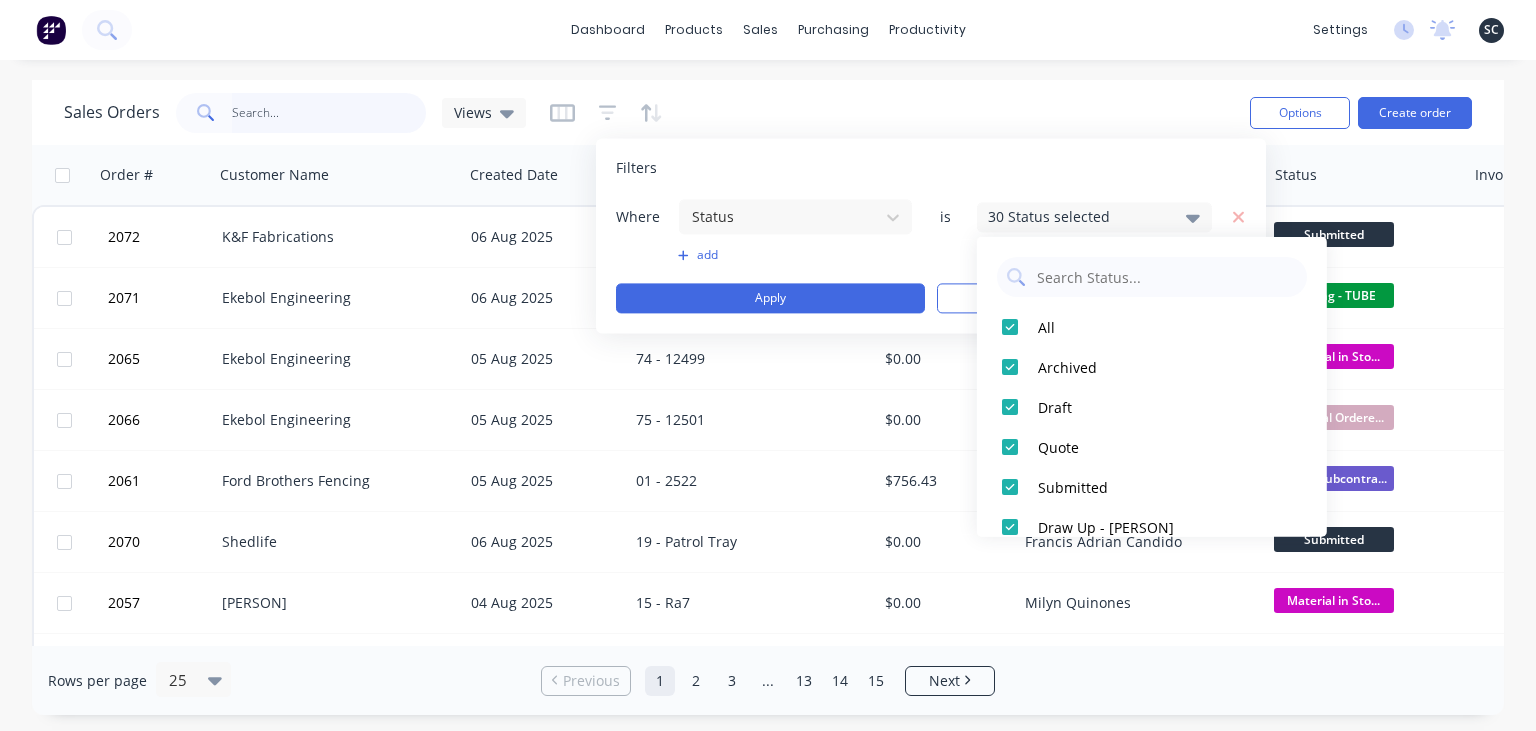 click at bounding box center (329, 113) 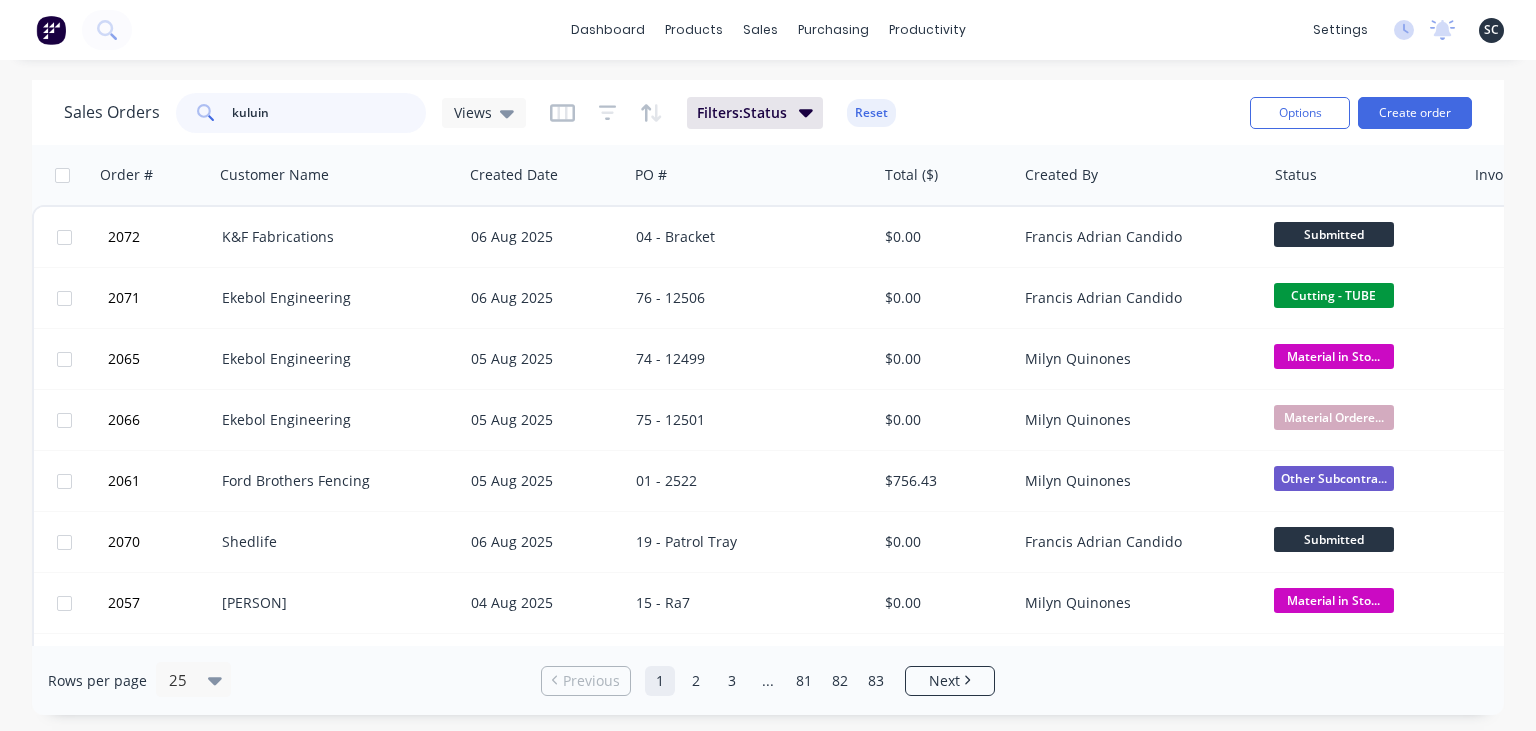 type on "kuluin" 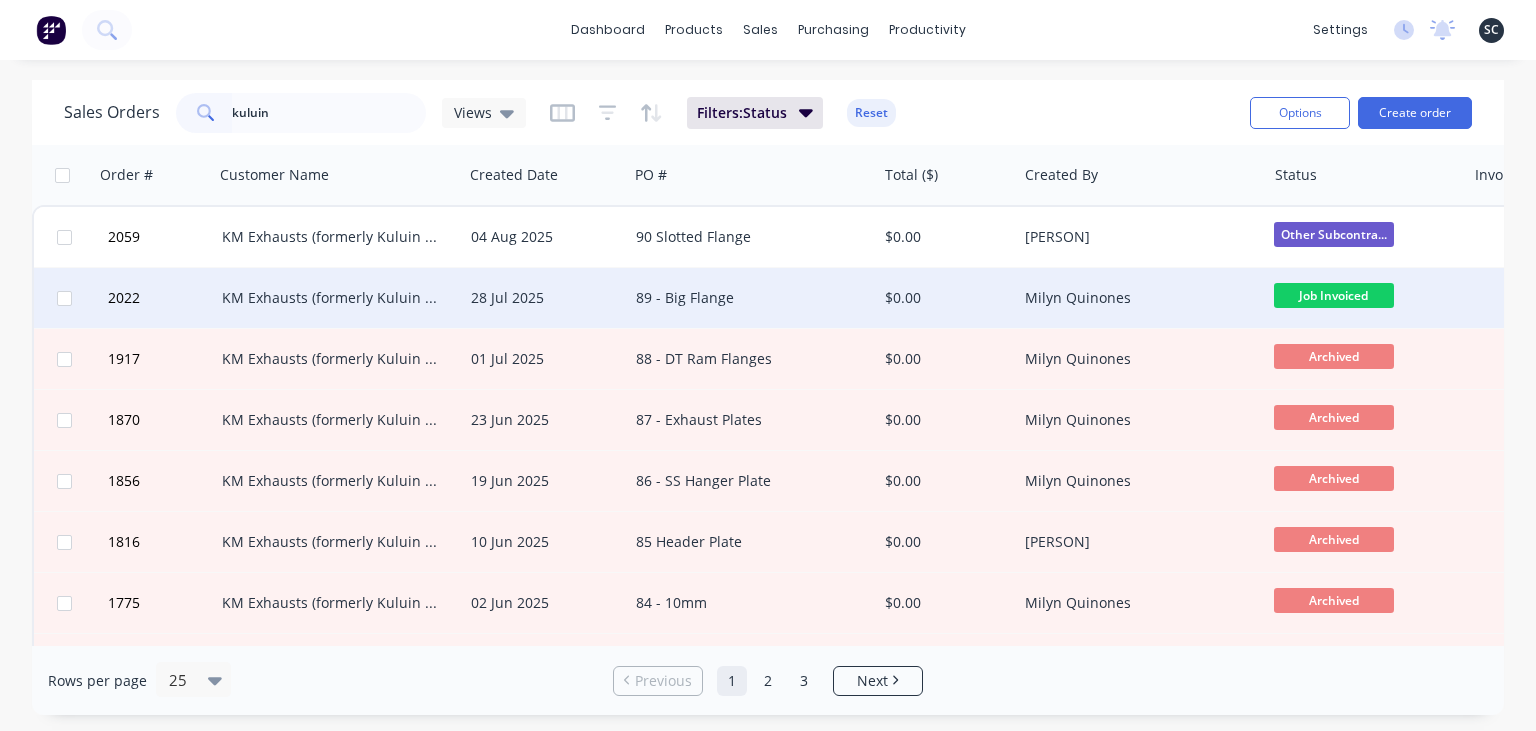 click on "89 - Big Flange" at bounding box center (746, 298) 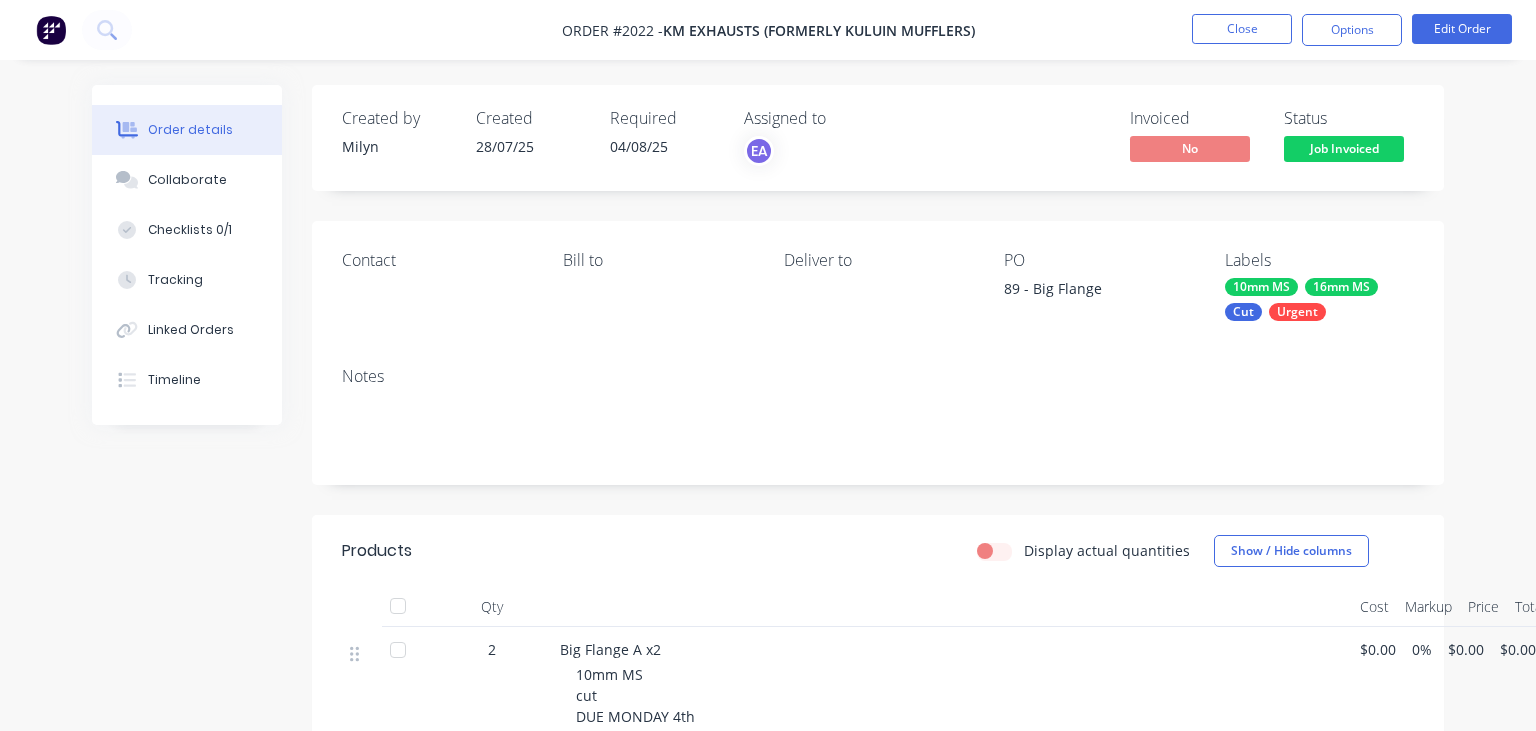 drag, startPoint x: 154, startPoint y: 174, endPoint x: 365, endPoint y: 202, distance: 212.84972 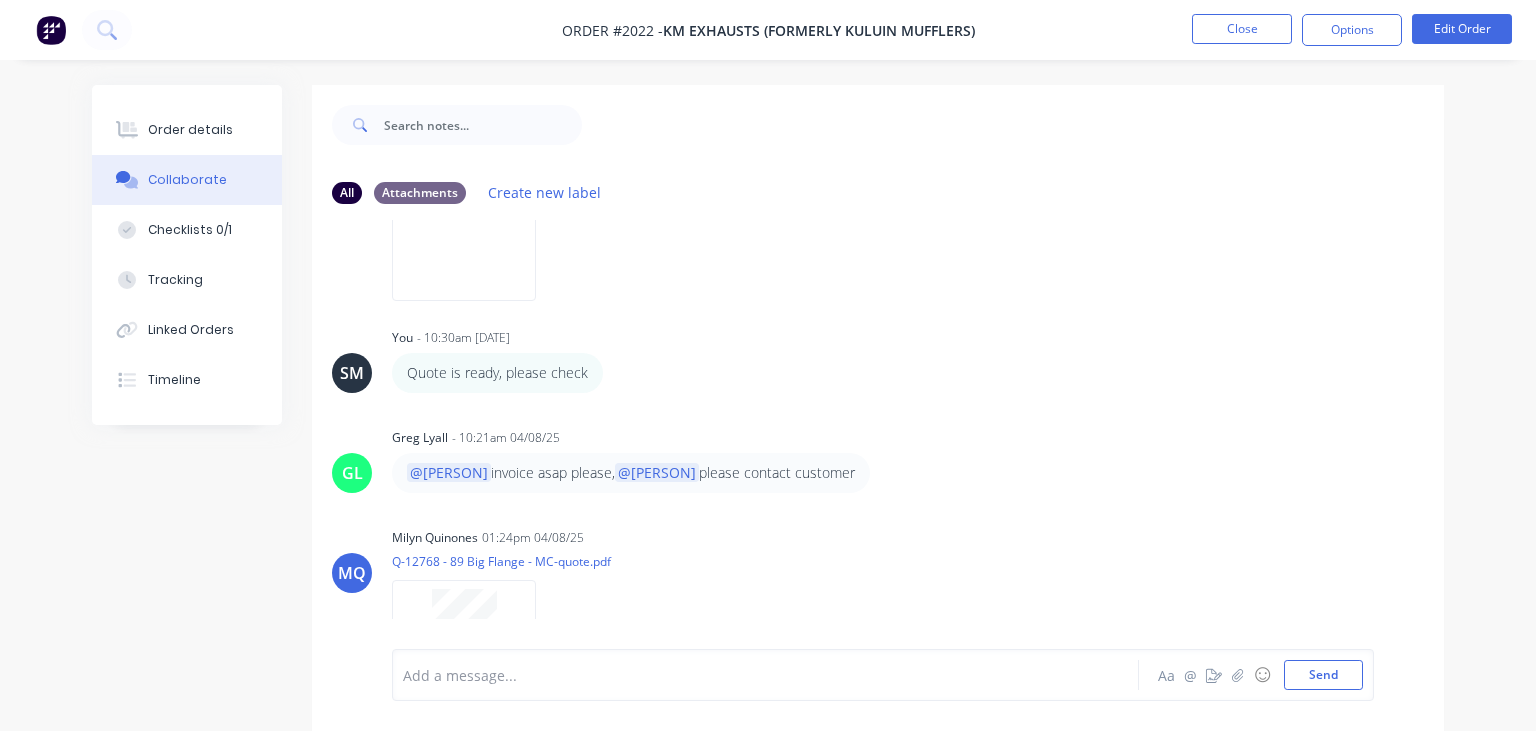 scroll, scrollTop: 309, scrollLeft: 0, axis: vertical 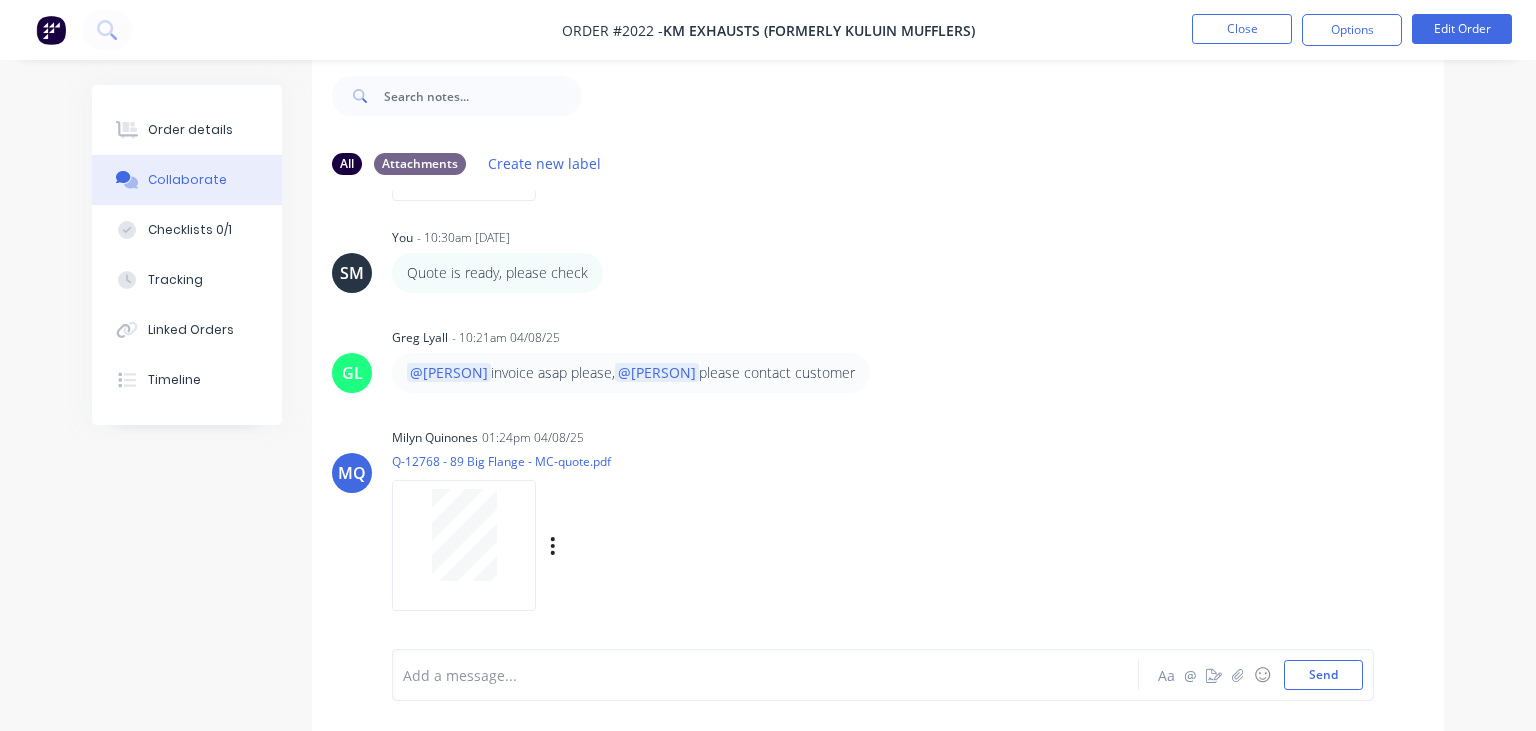 click at bounding box center (464, 535) 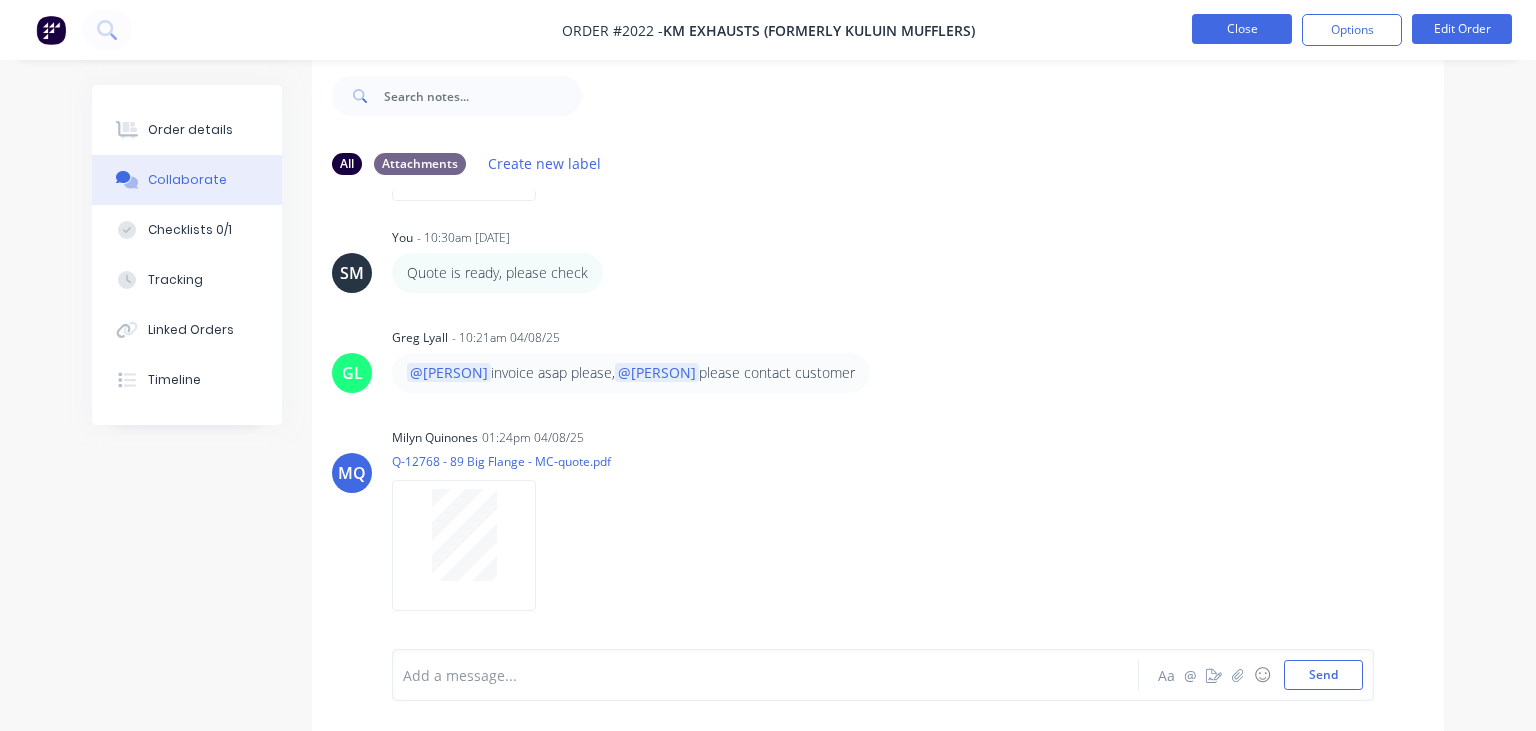 click on "Close" at bounding box center (1242, 29) 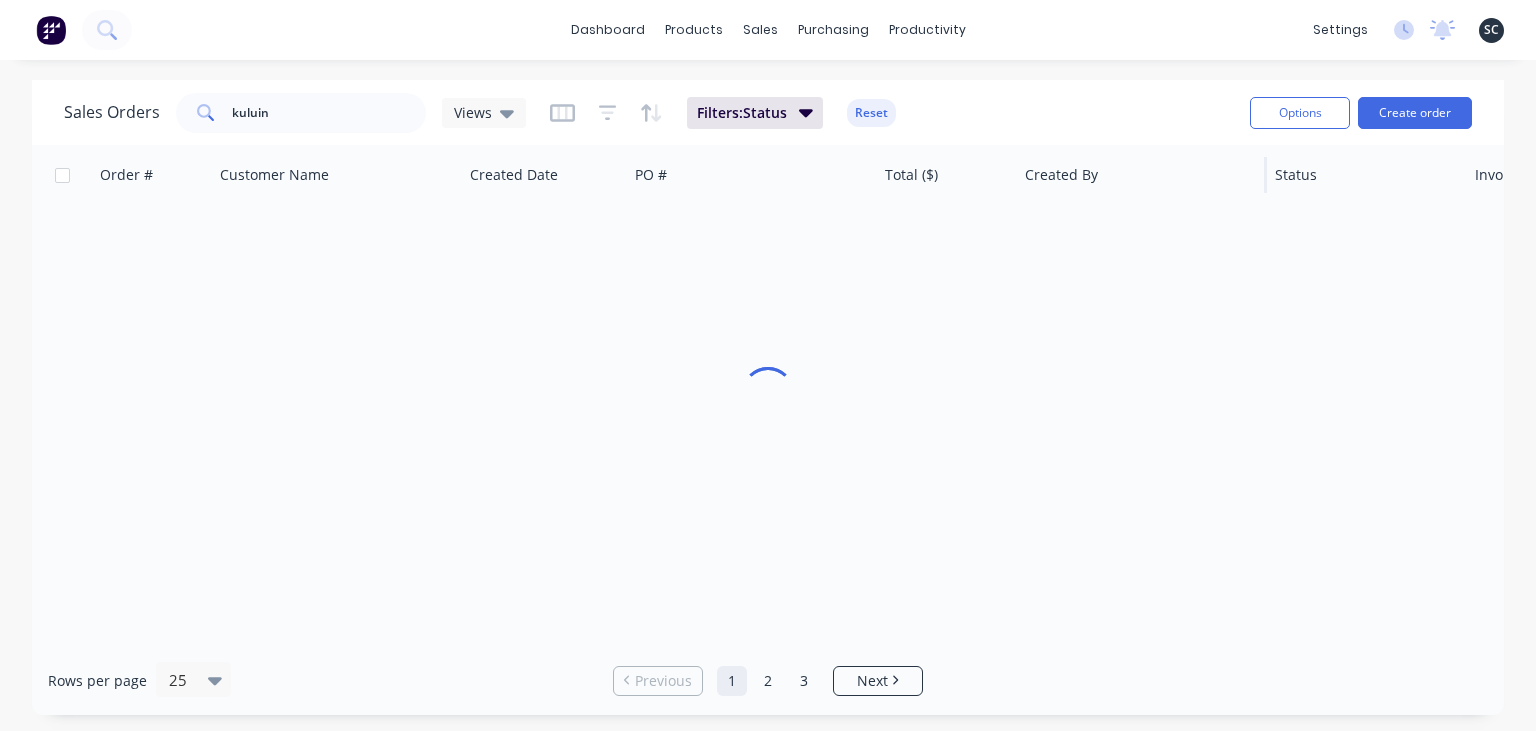 scroll, scrollTop: 0, scrollLeft: 0, axis: both 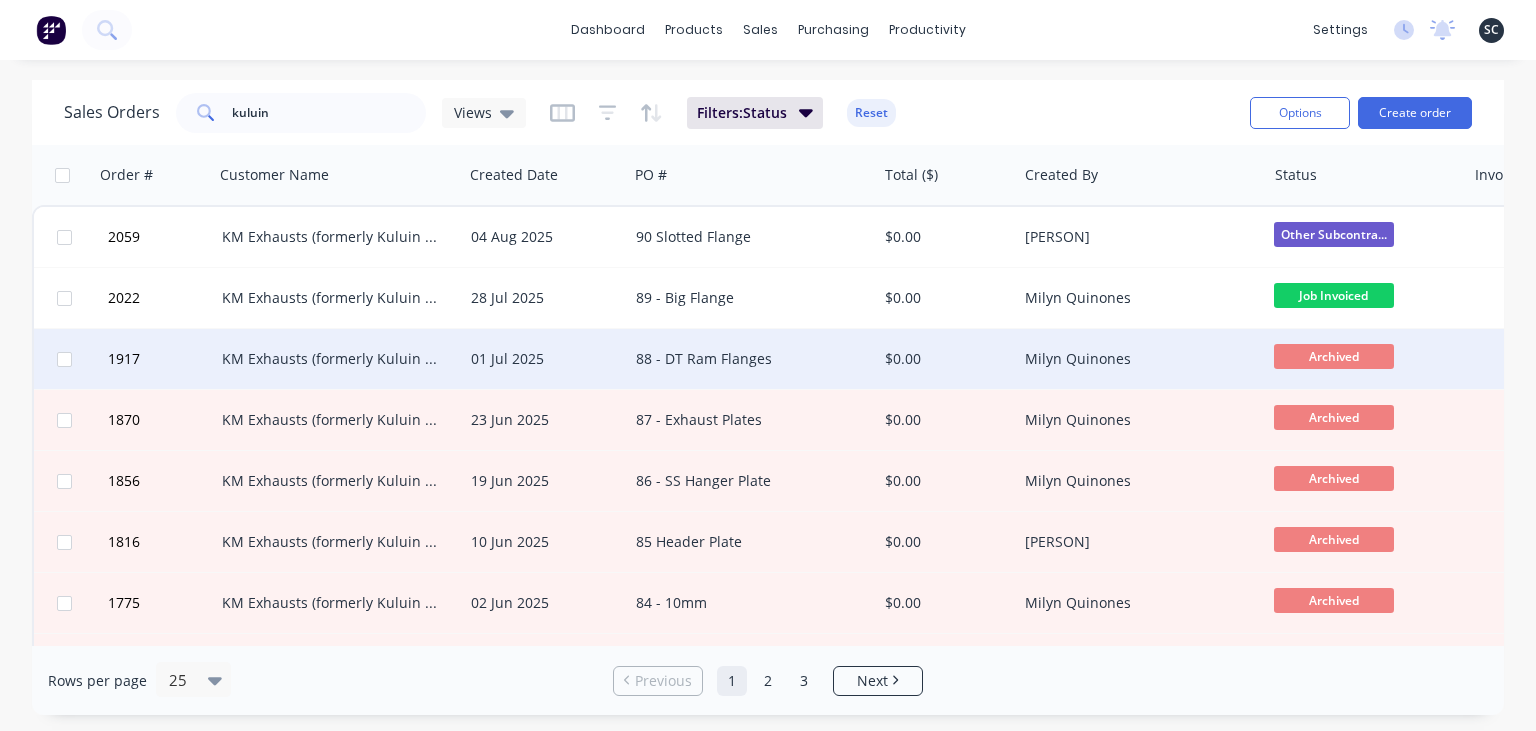 click on "88 - DT Ram Flanges" at bounding box center [746, 359] 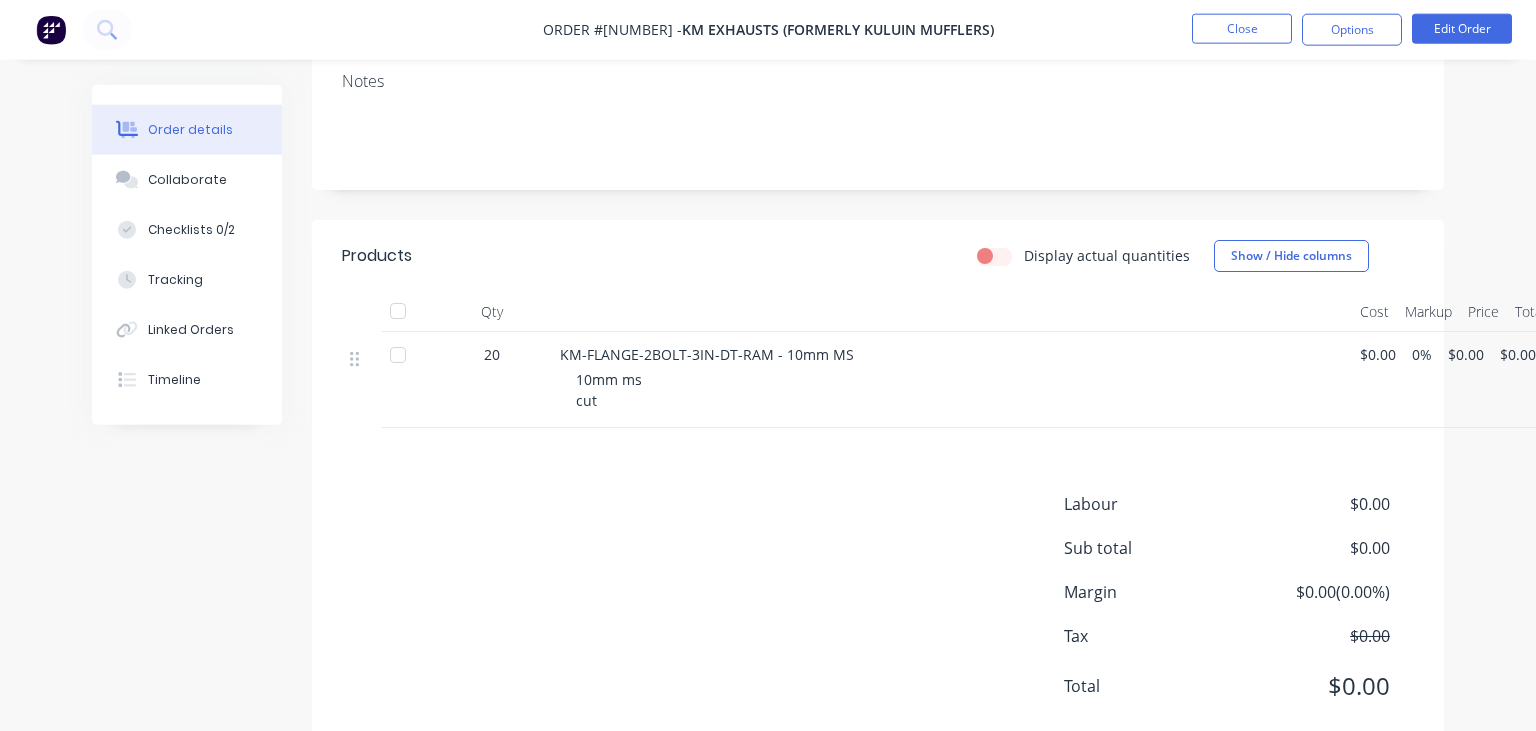 scroll, scrollTop: 316, scrollLeft: 0, axis: vertical 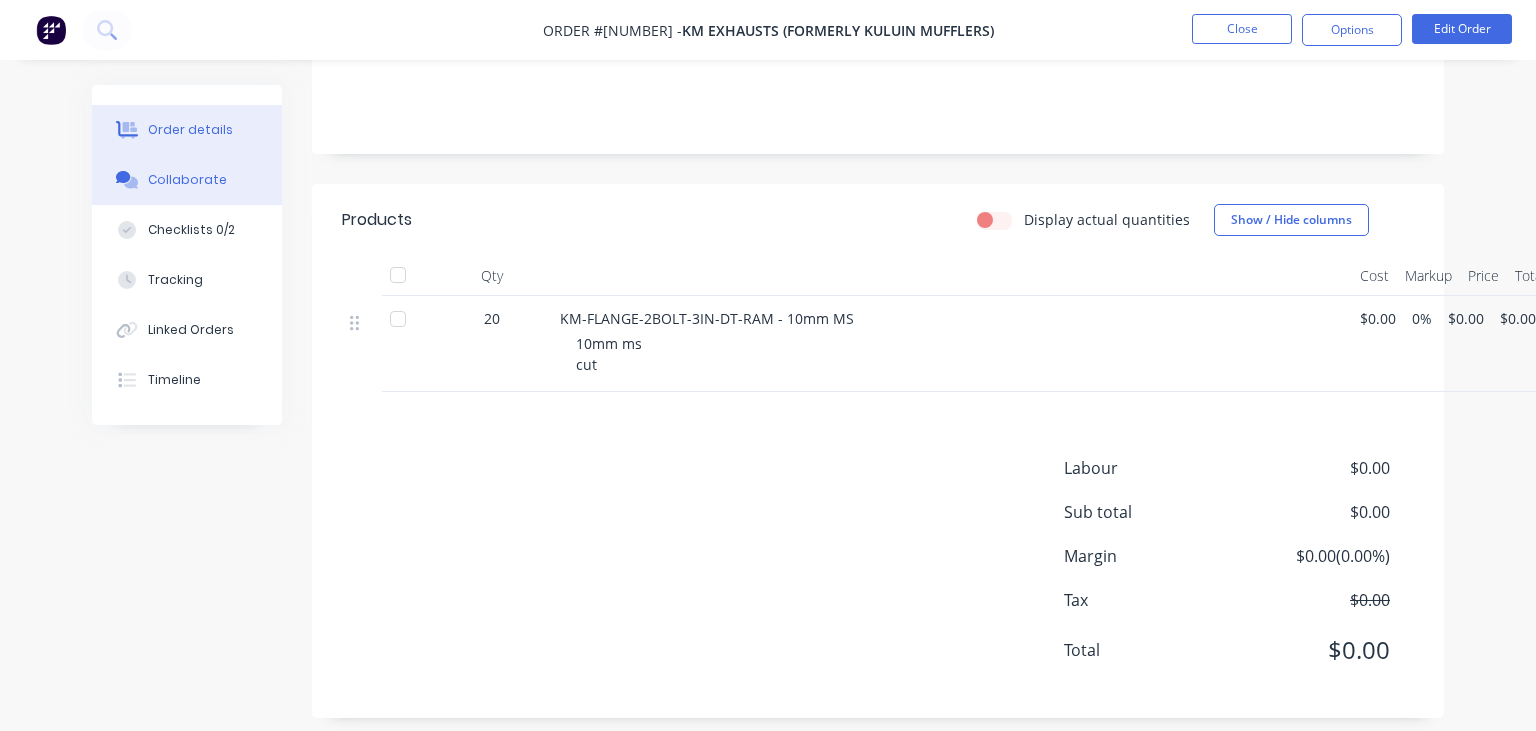 click on "Collaborate" at bounding box center (187, 180) 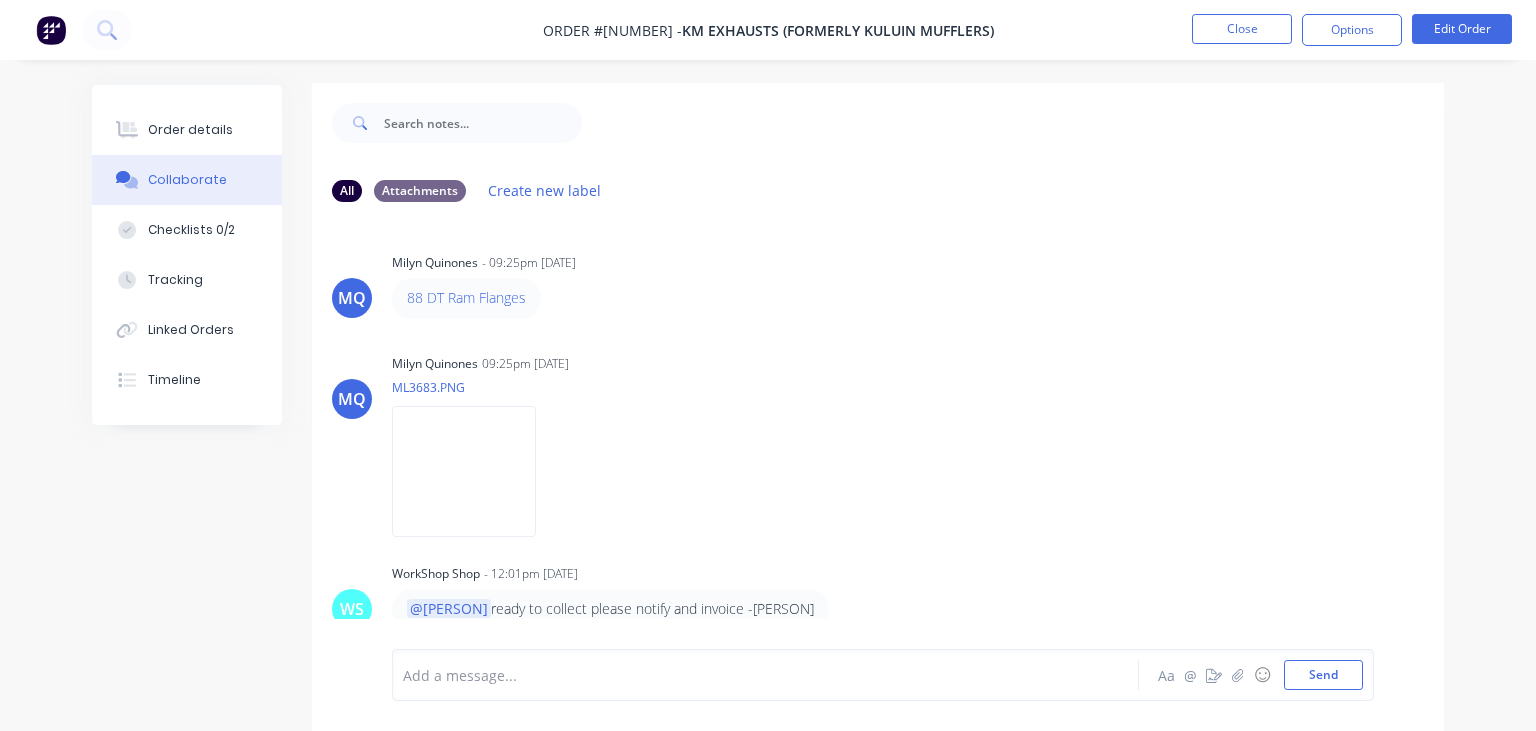 scroll, scrollTop: 0, scrollLeft: 0, axis: both 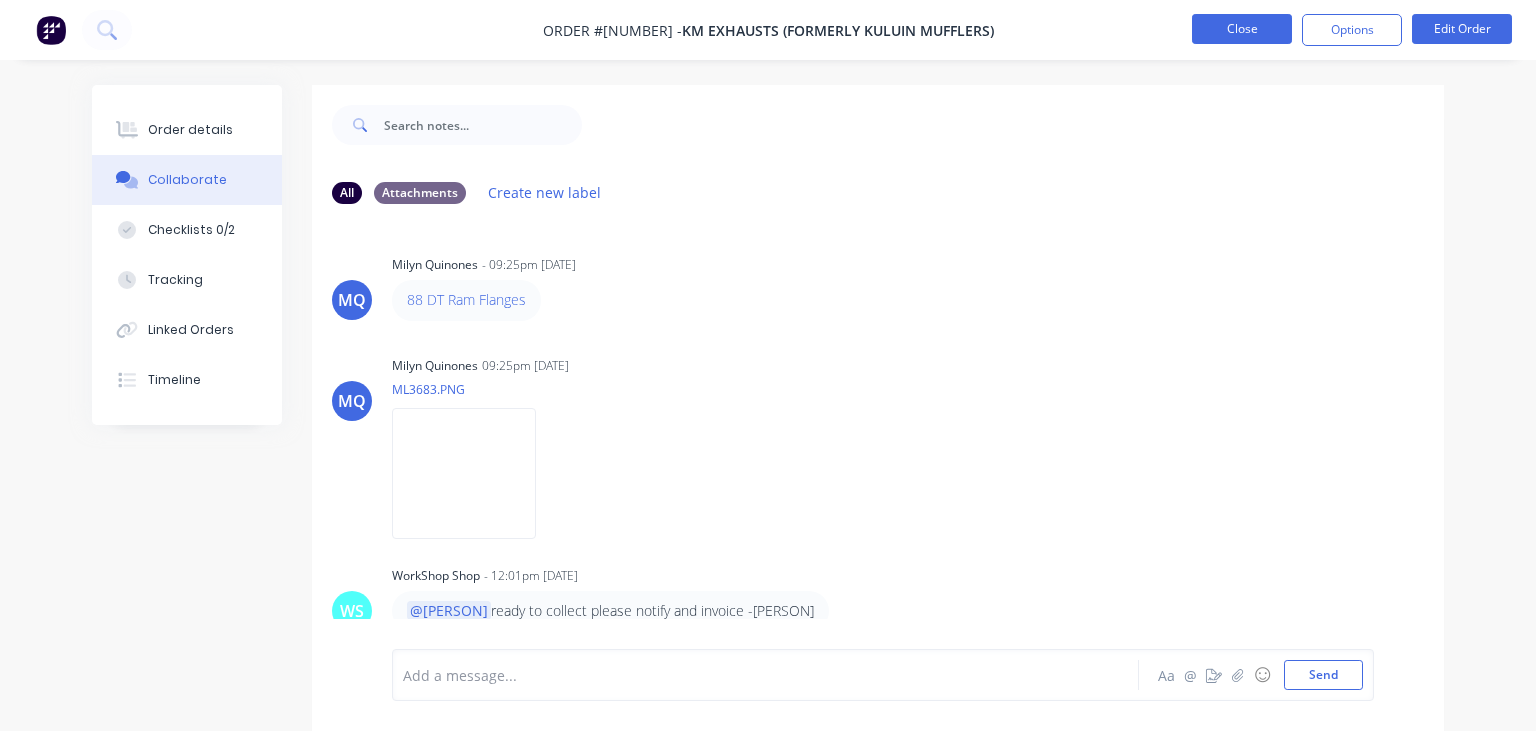 click on "Close" at bounding box center (1242, 29) 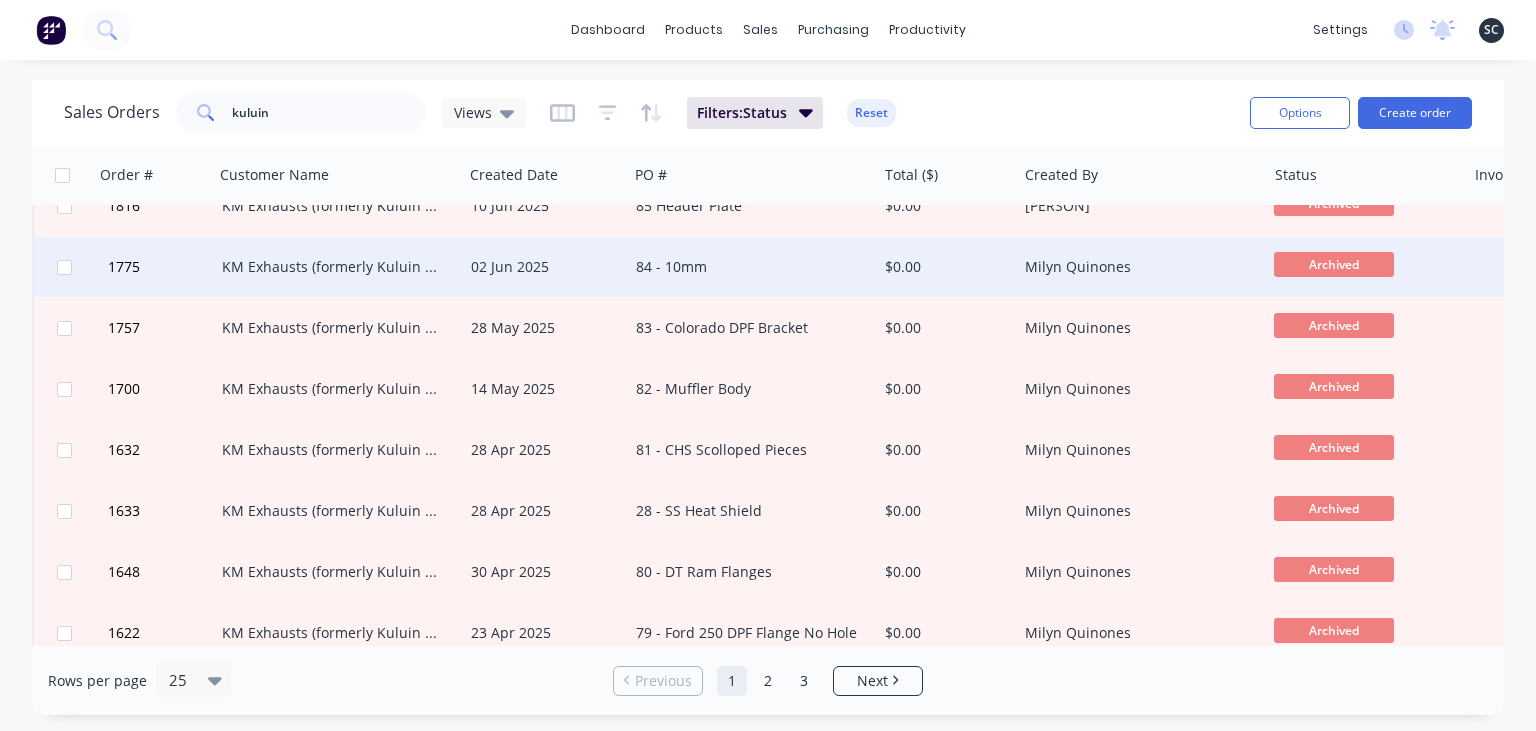 scroll, scrollTop: 345, scrollLeft: 0, axis: vertical 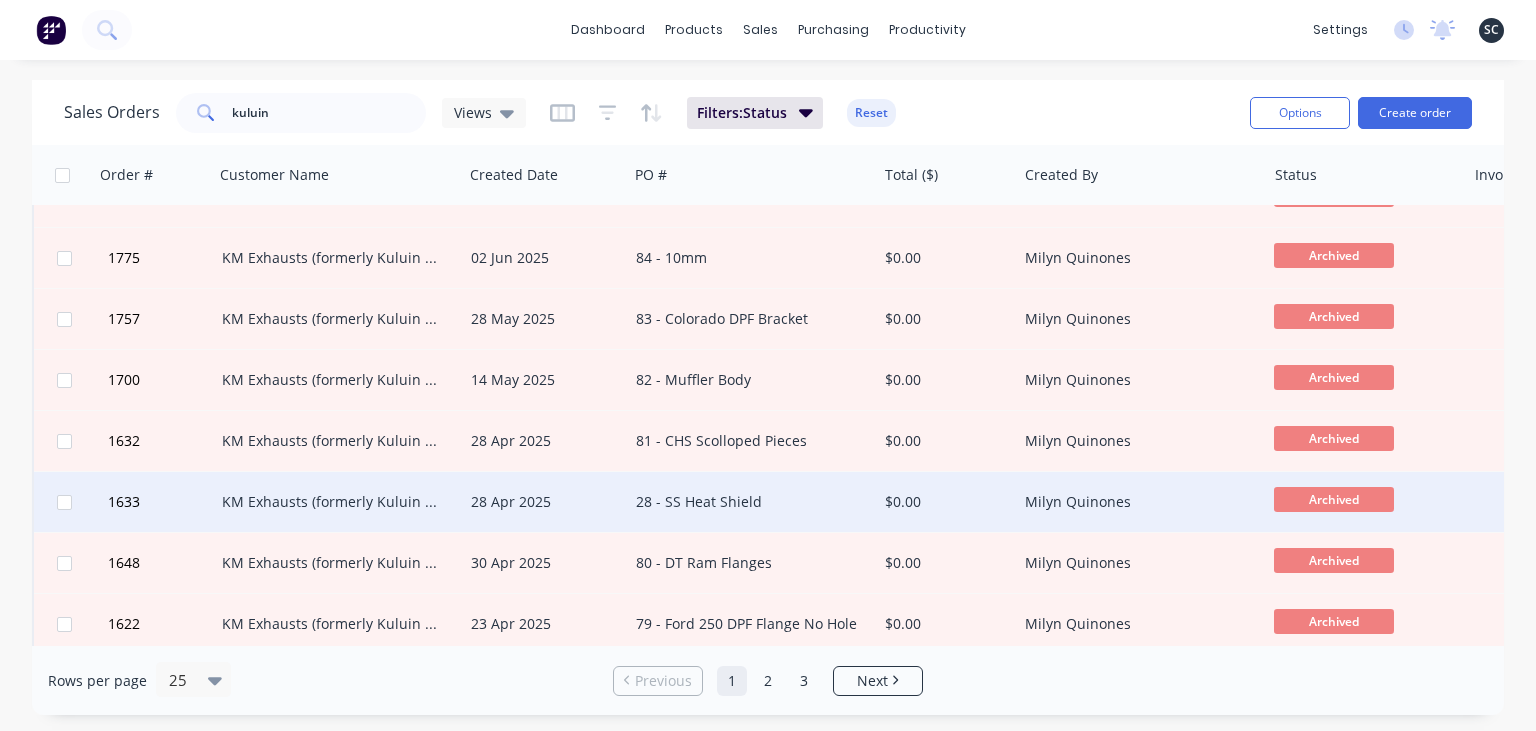 click on "28 - SS Heat Shield" at bounding box center [752, 502] 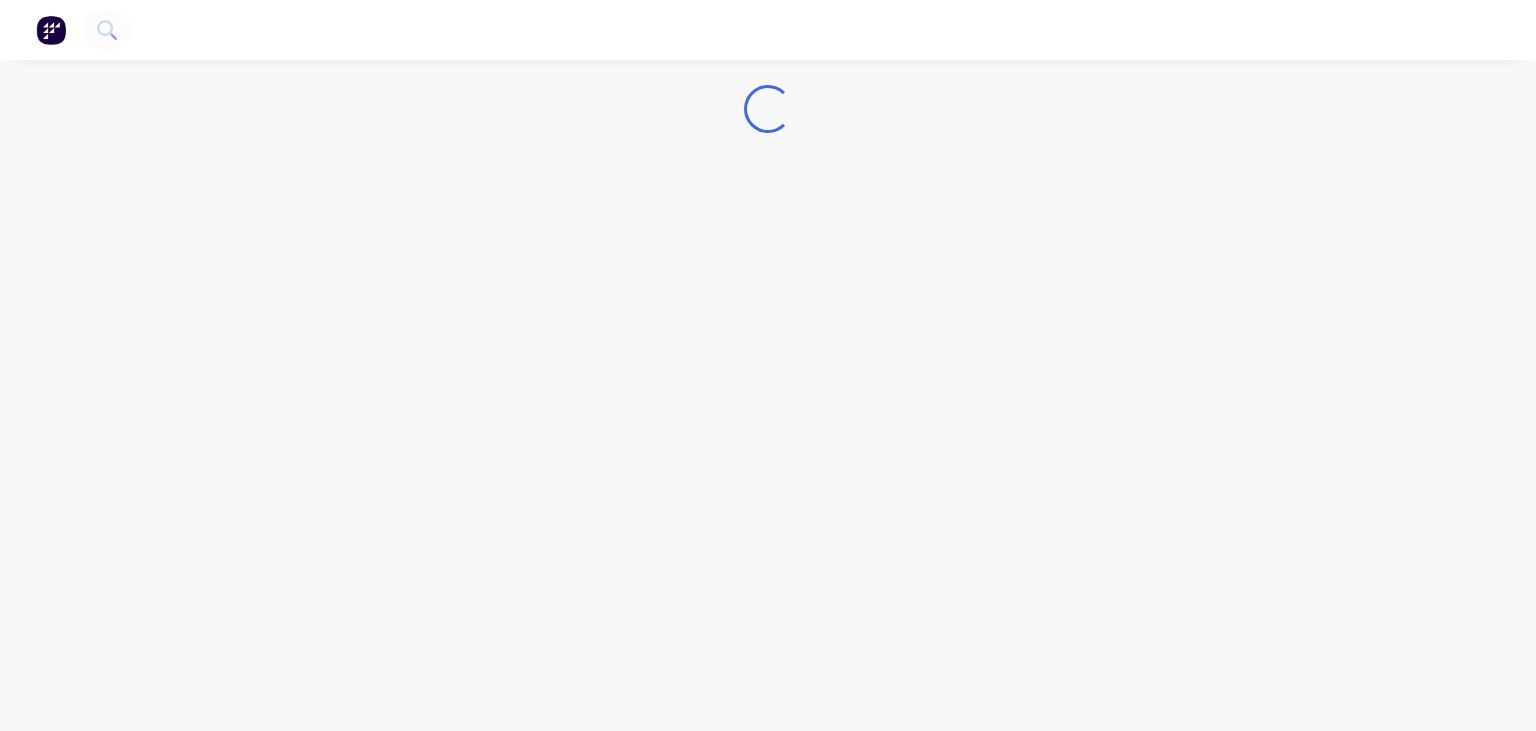 click on "Loading..." at bounding box center [768, 365] 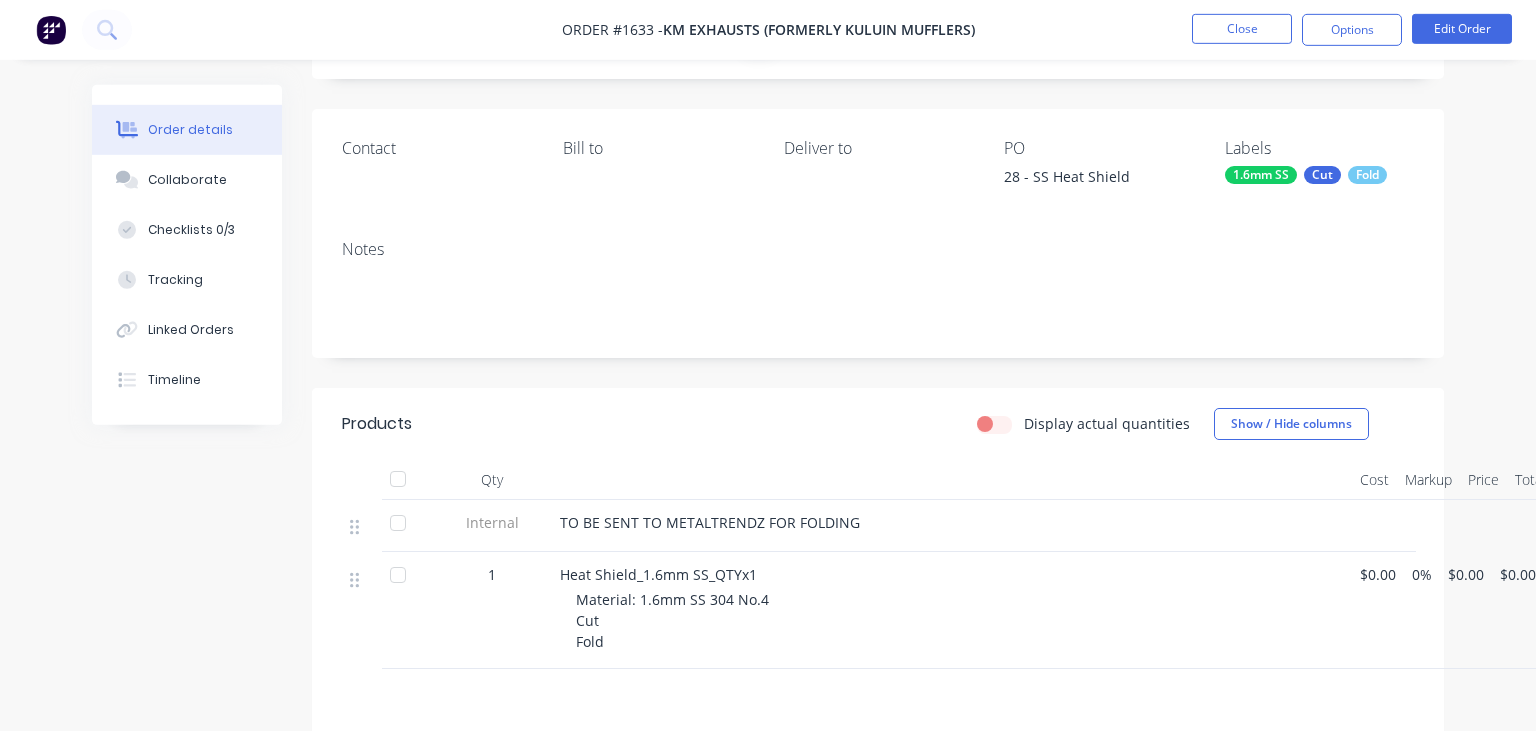 scroll, scrollTop: 105, scrollLeft: 0, axis: vertical 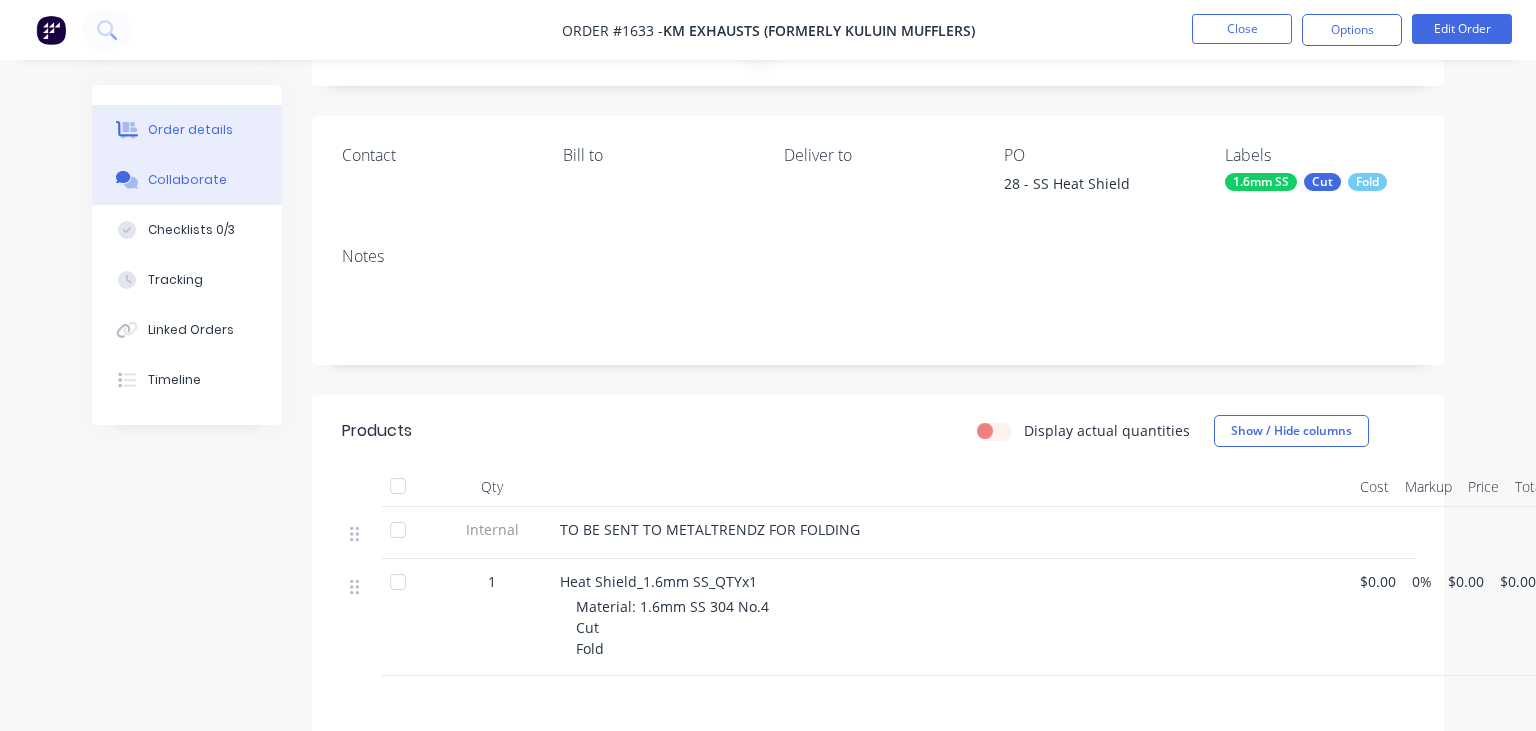 click on "Collaborate" at bounding box center [187, 180] 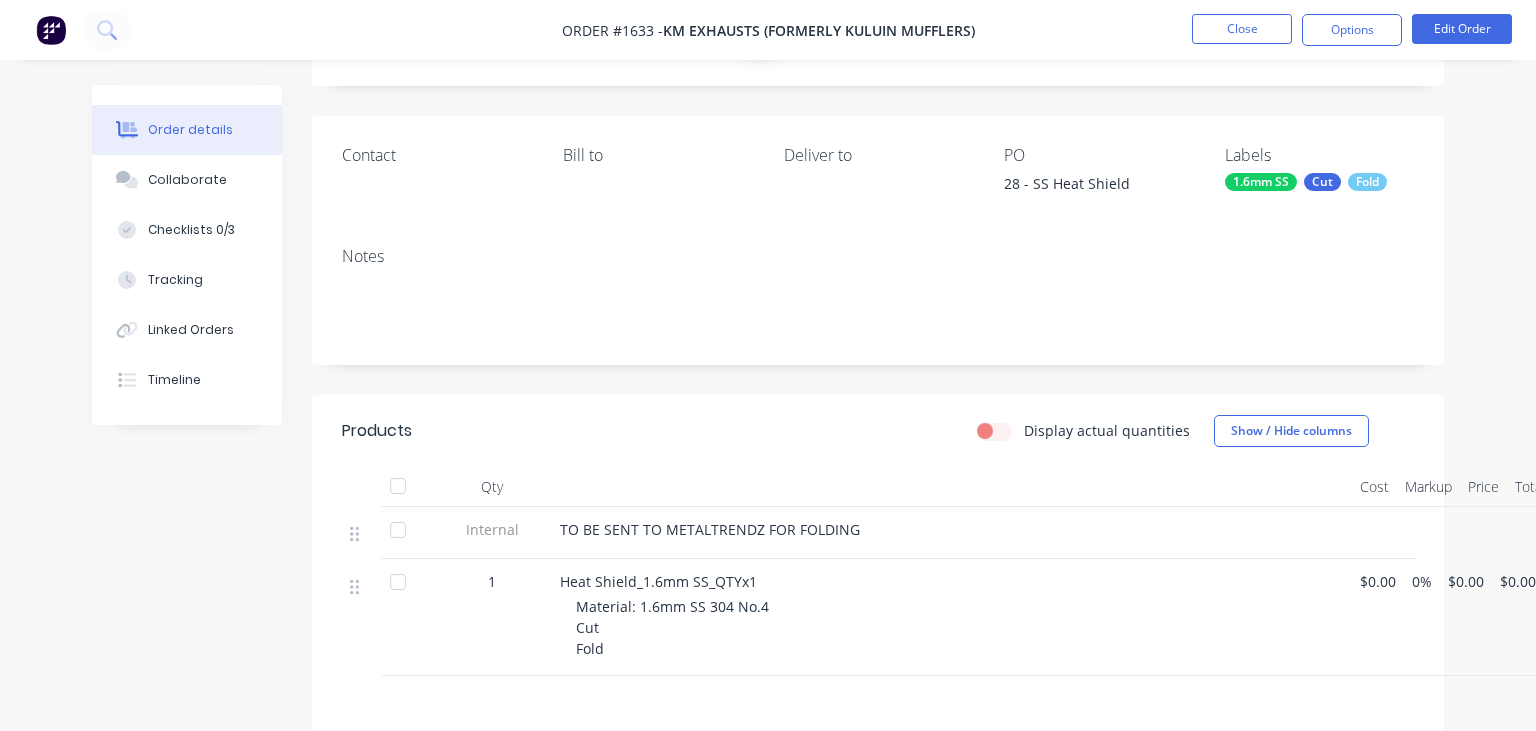 scroll, scrollTop: 0, scrollLeft: 0, axis: both 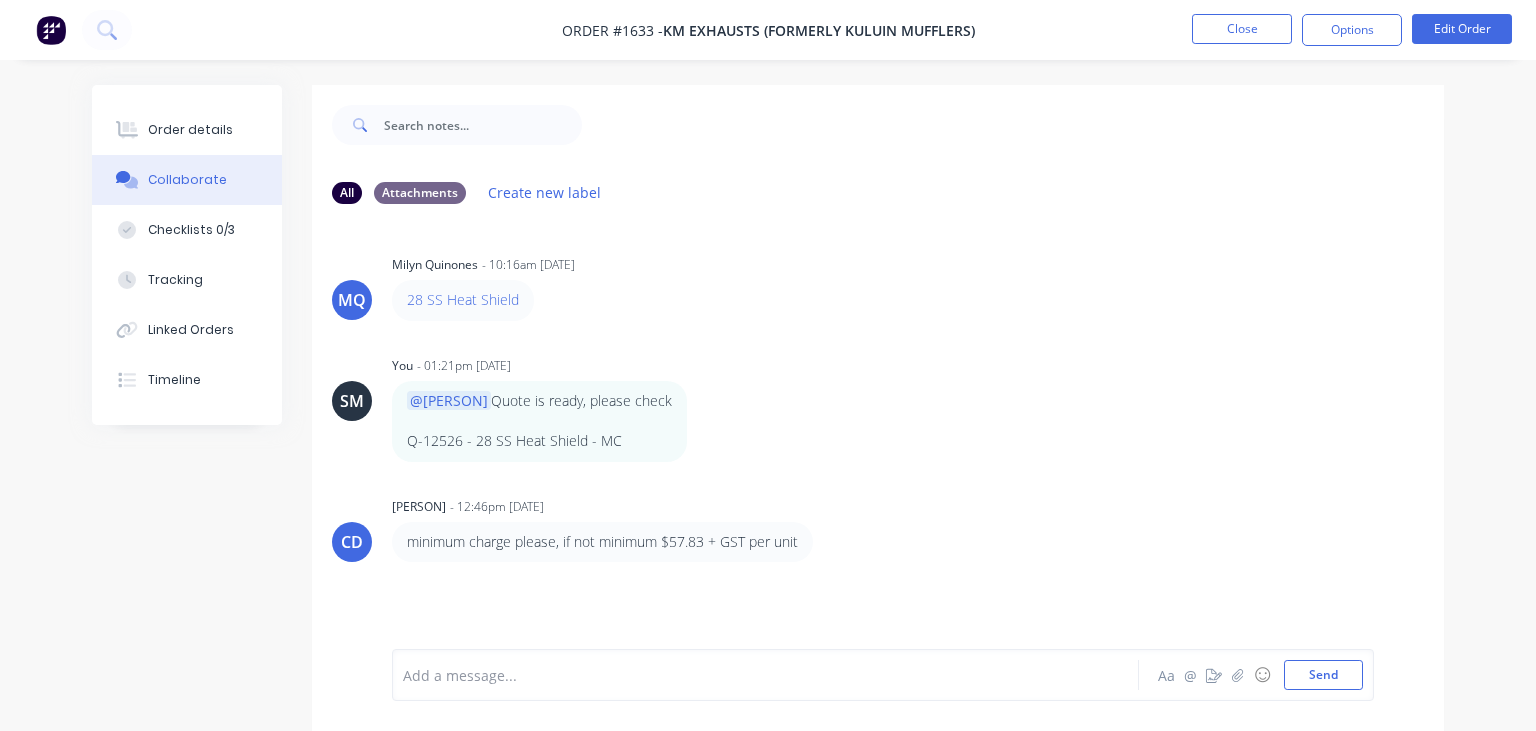 type 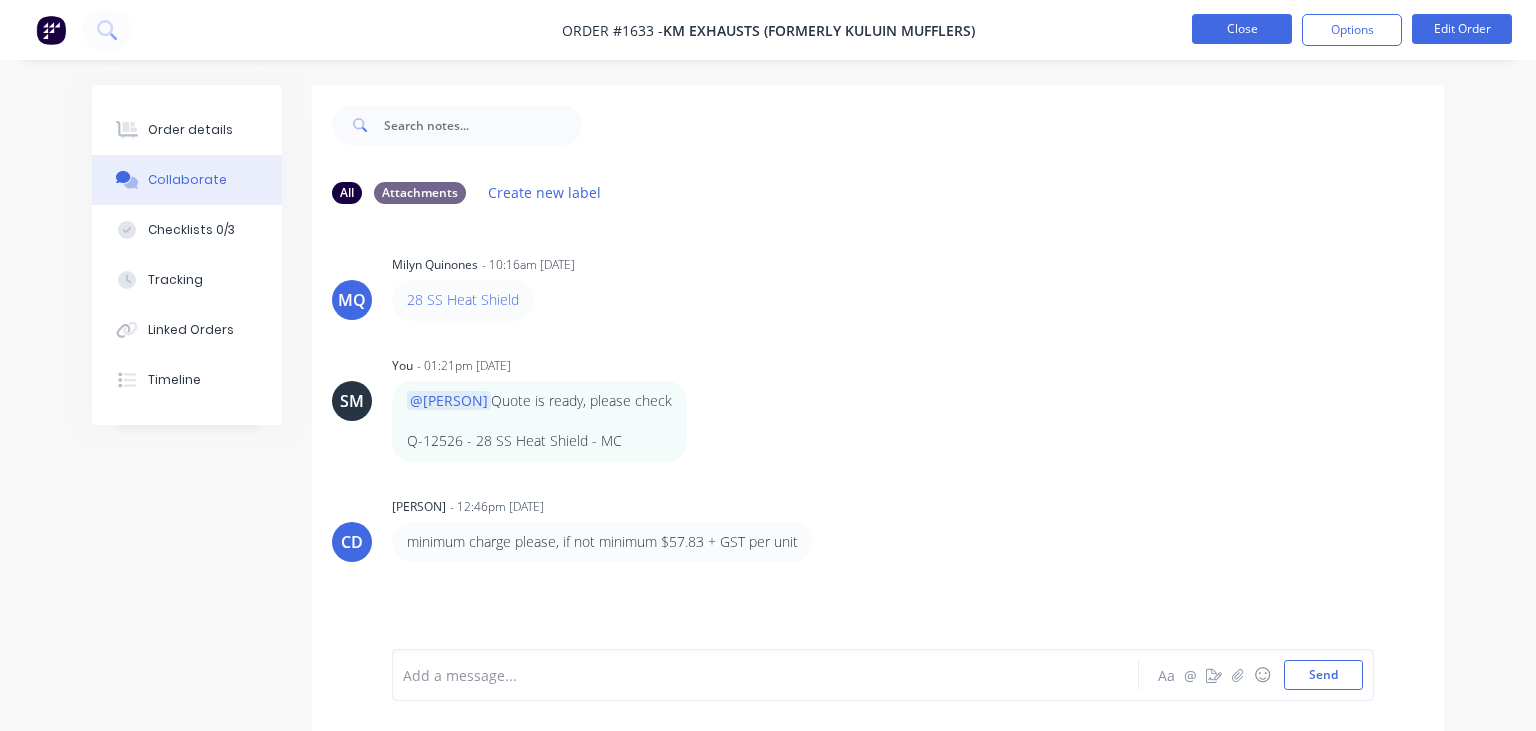 click on "Close" at bounding box center [1242, 29] 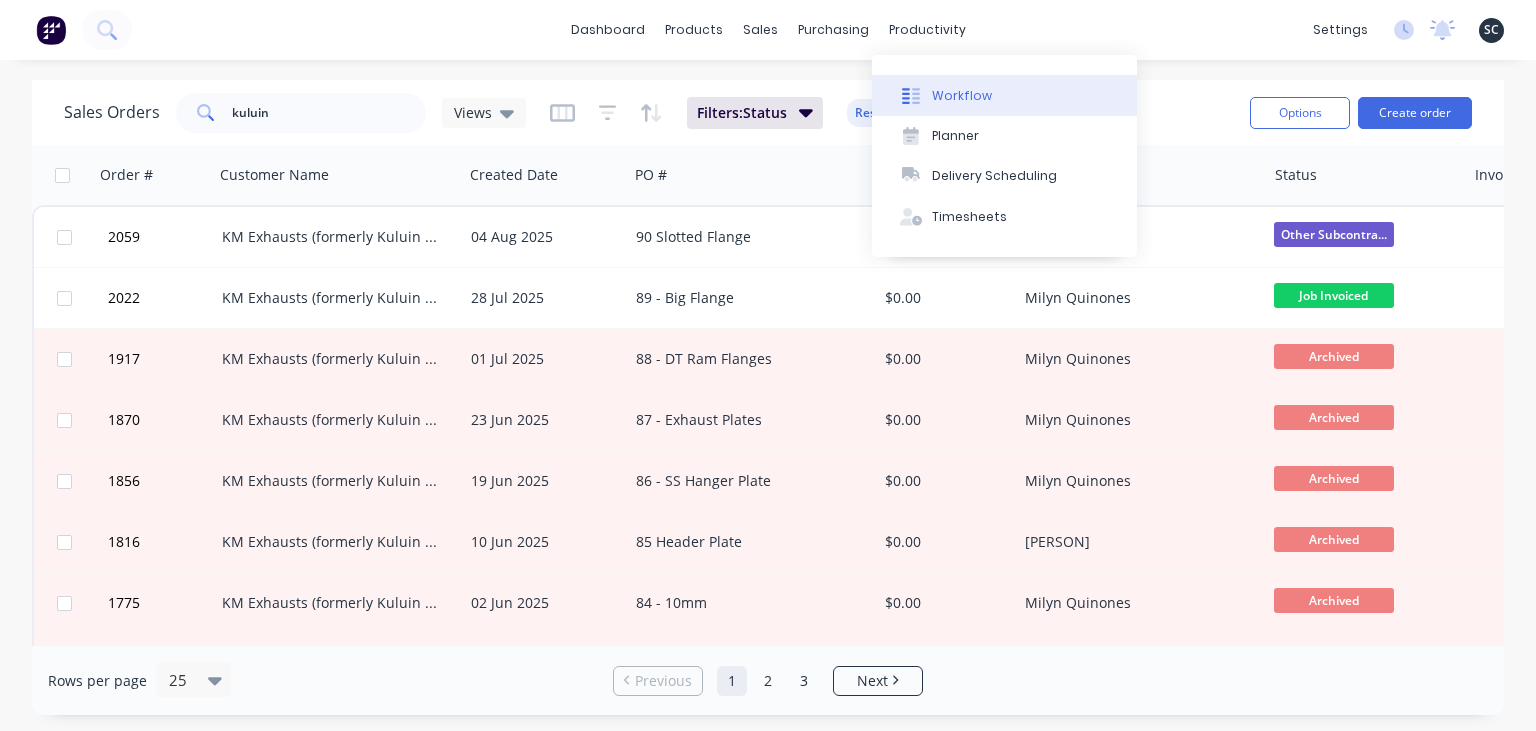 click on "Workflow" at bounding box center (962, 96) 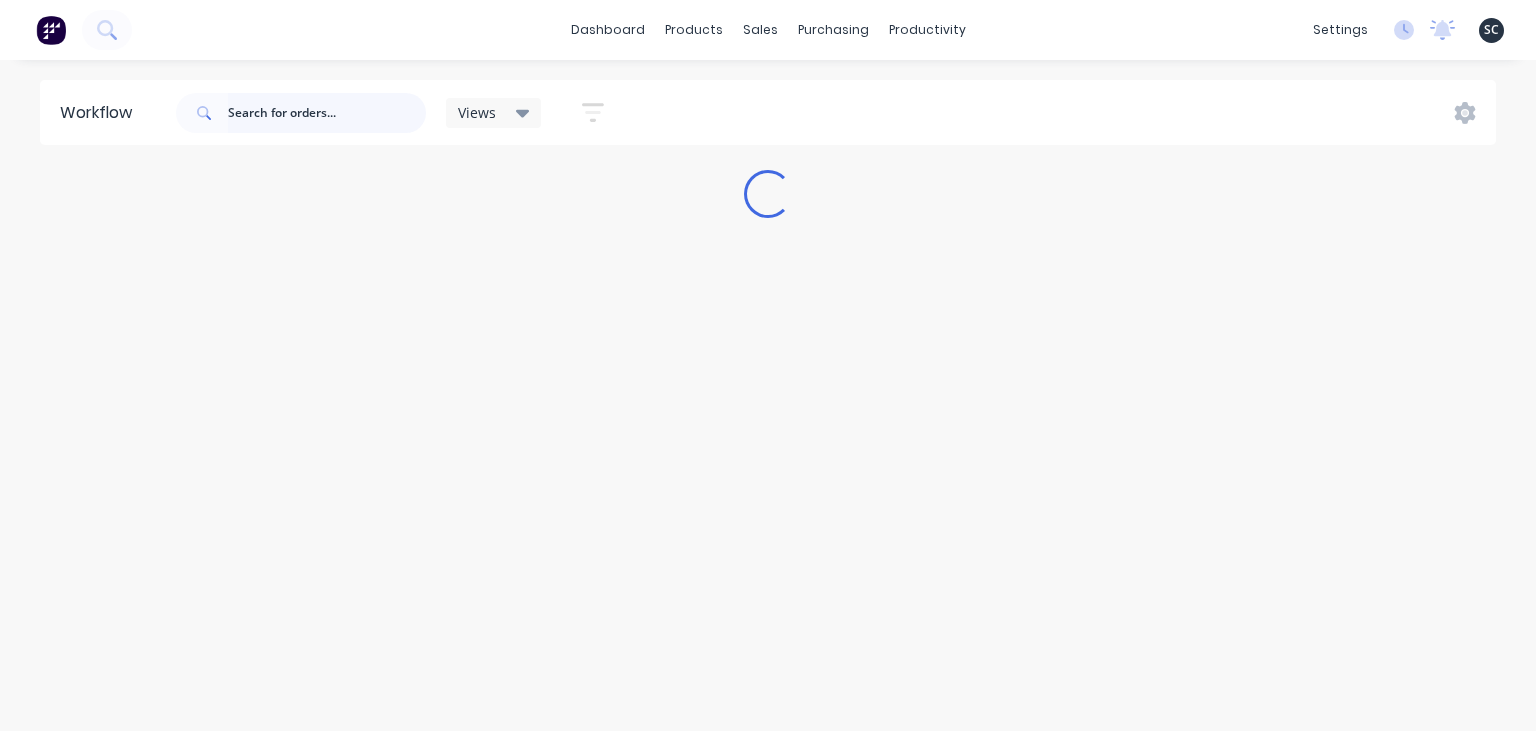 click at bounding box center [327, 113] 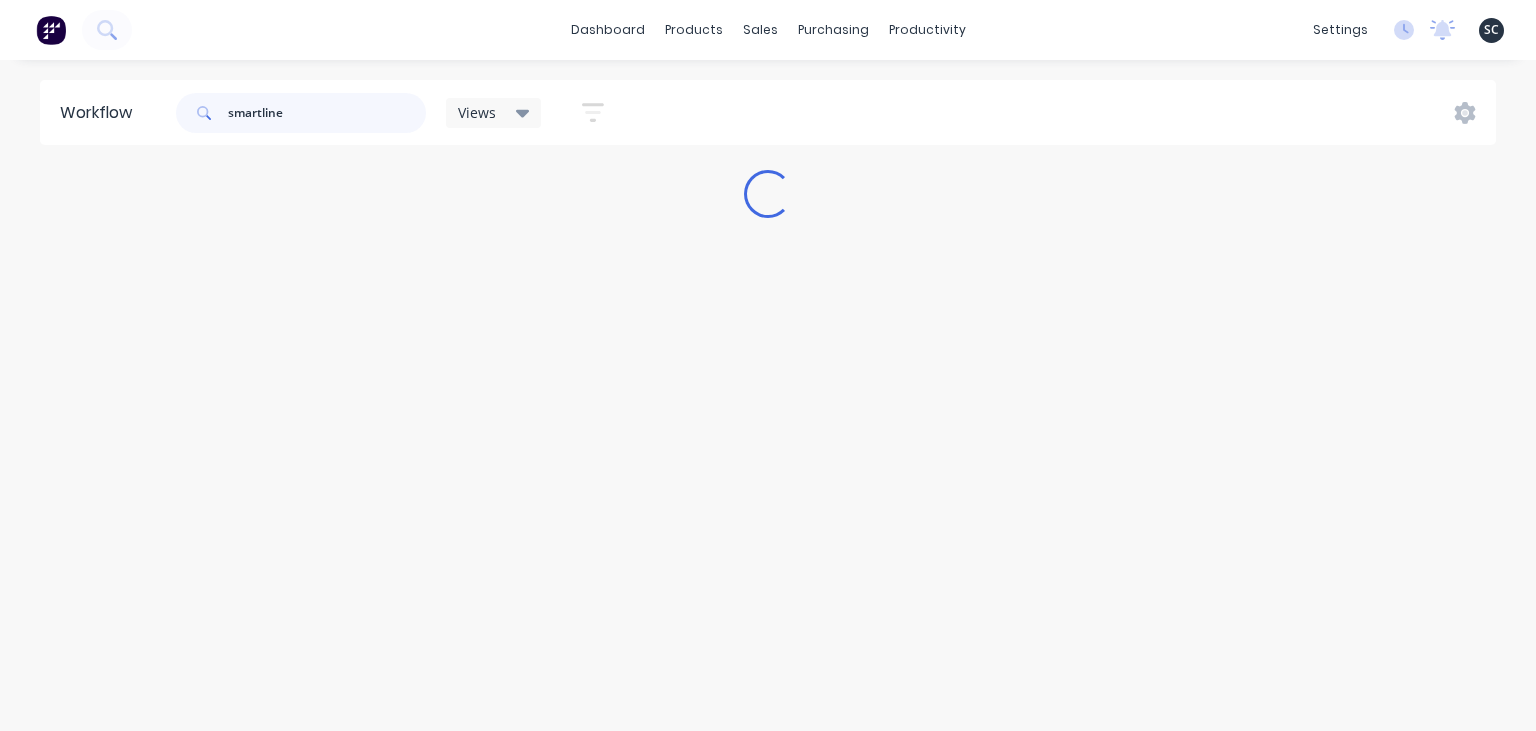 type on "smartline" 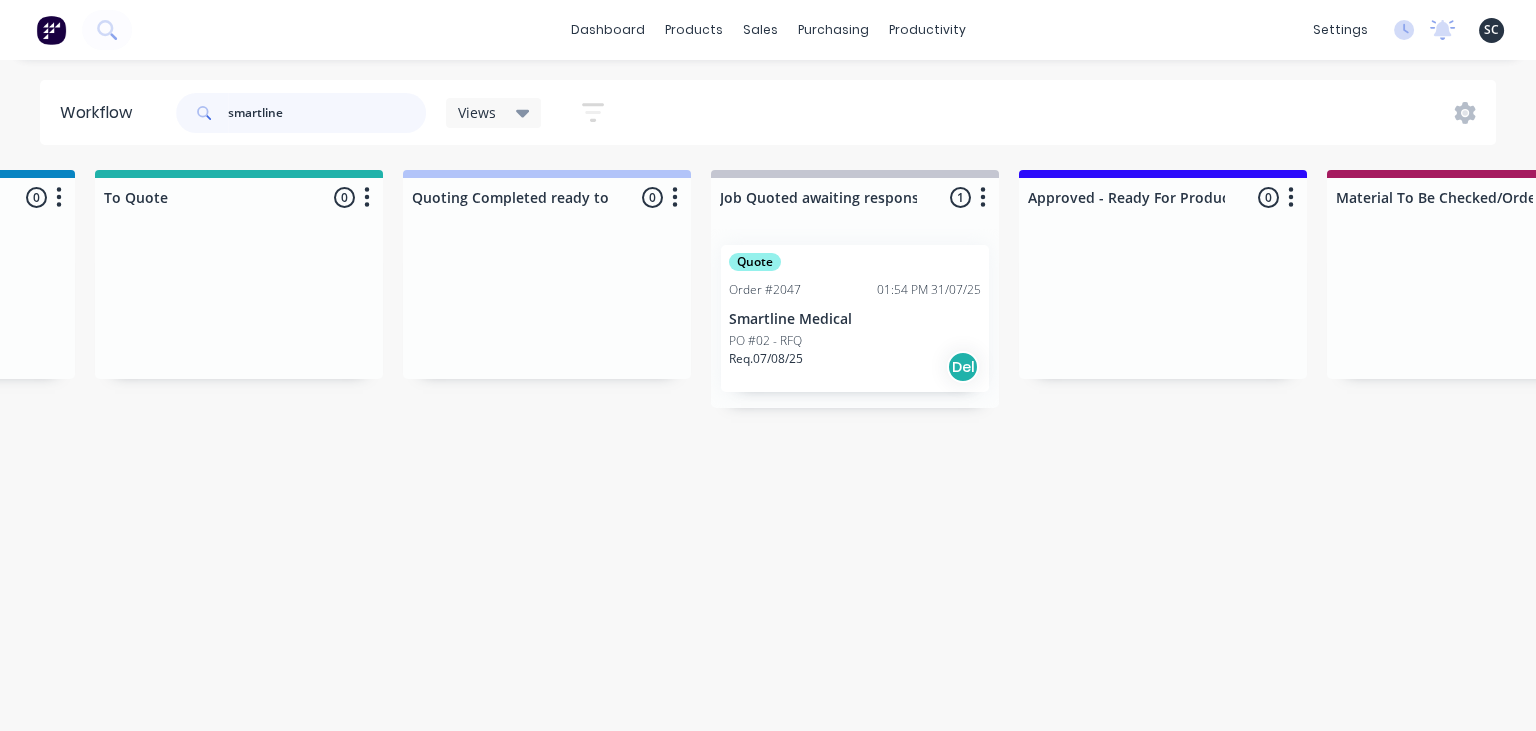 scroll, scrollTop: 0, scrollLeft: 1565, axis: horizontal 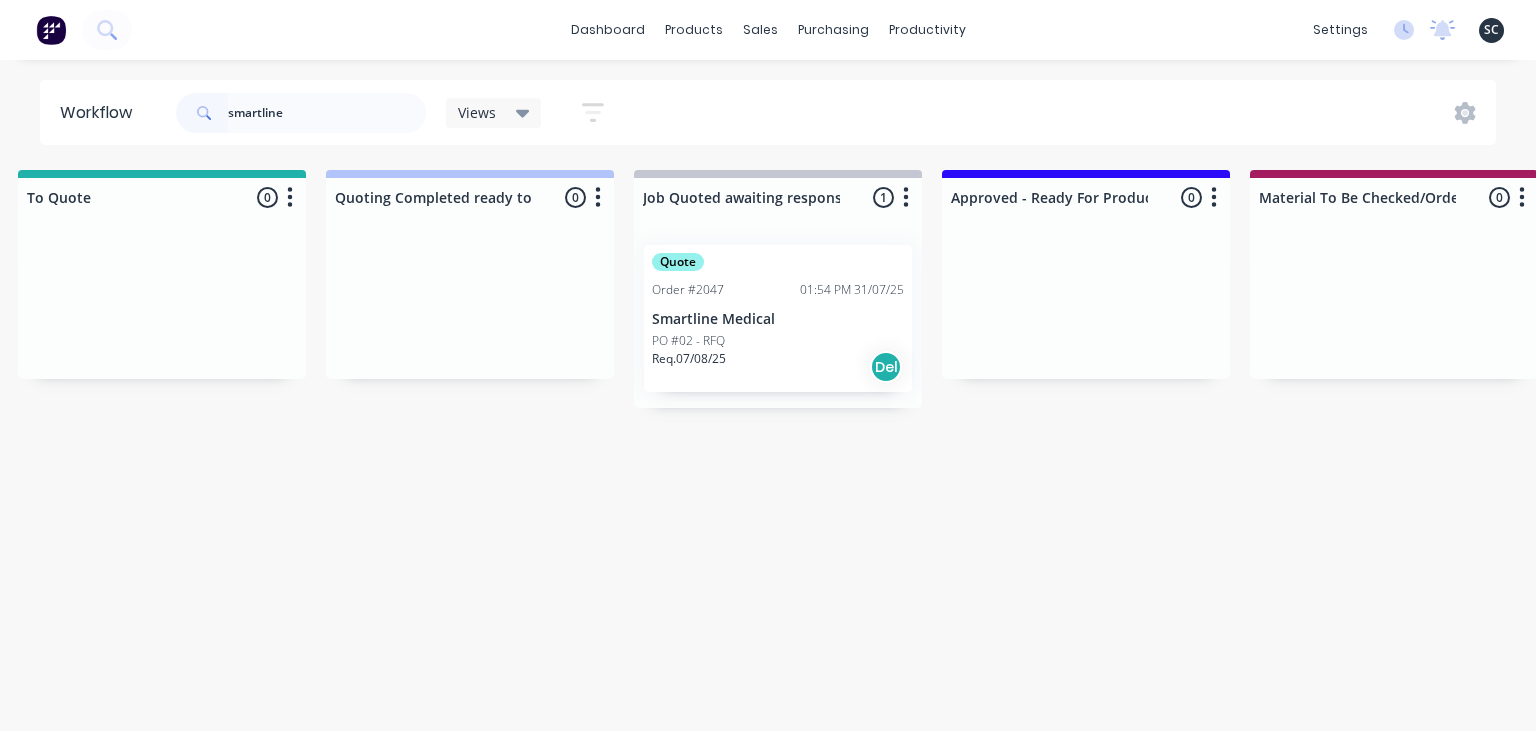 click on "Req. 07/08/25 Del" at bounding box center [778, 367] 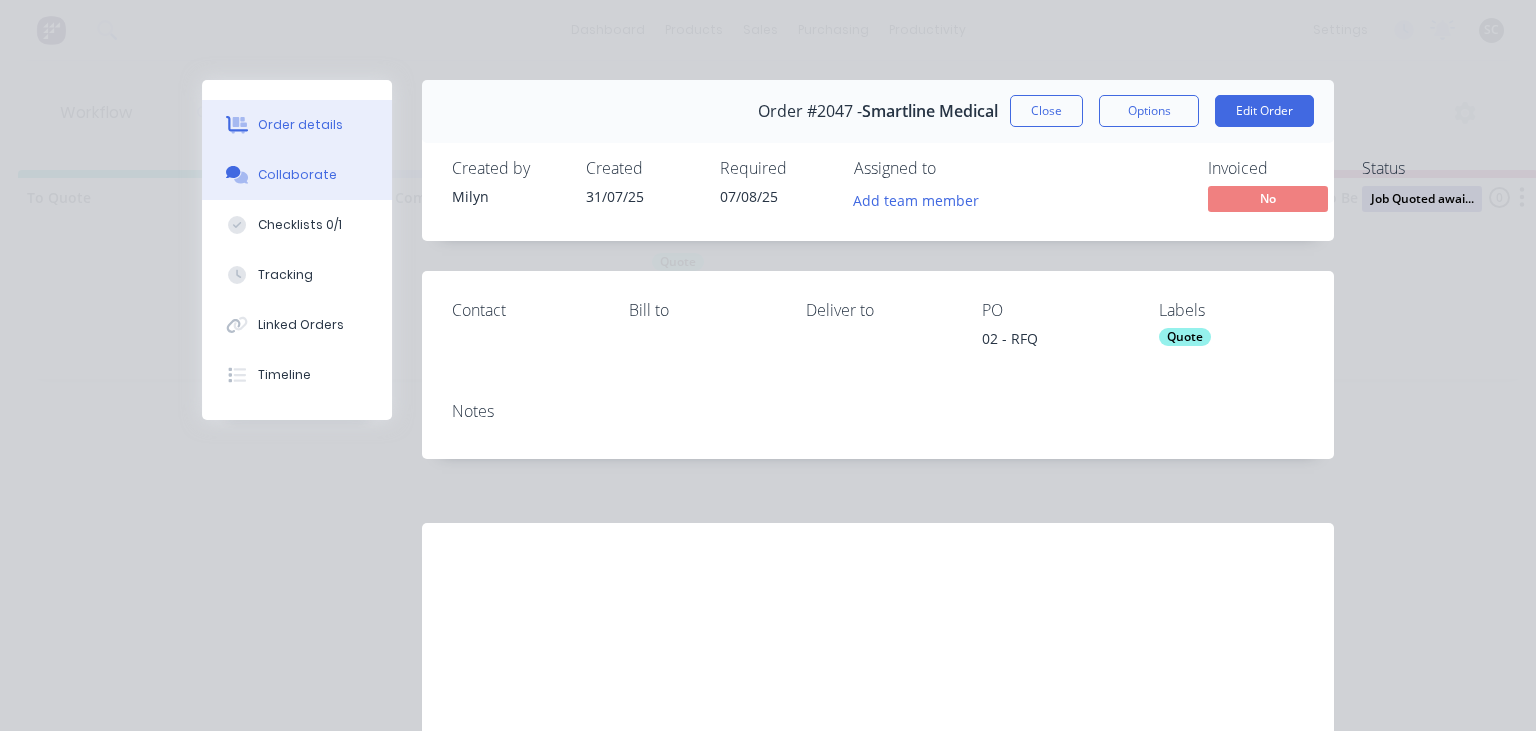 click on "Collaborate" at bounding box center (297, 175) 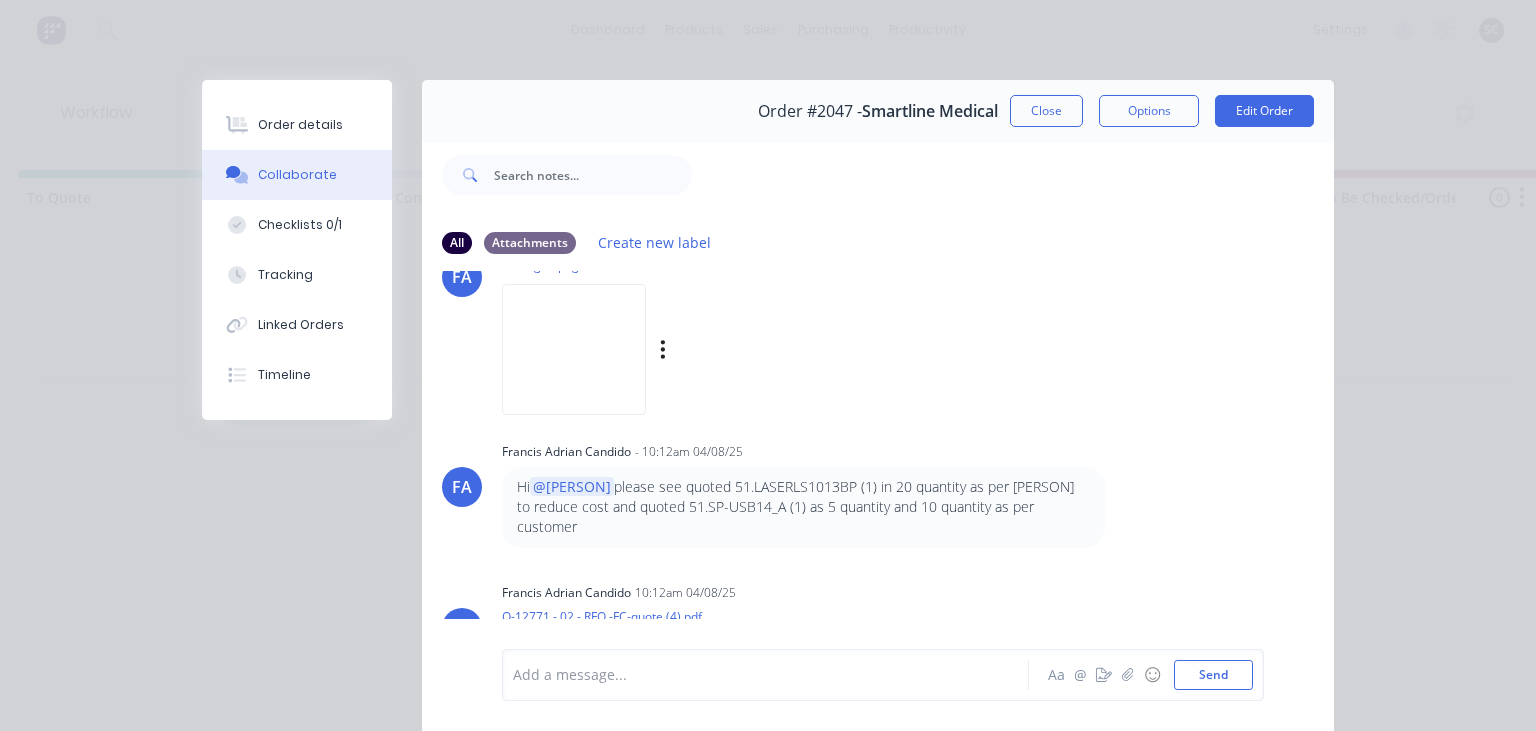 scroll, scrollTop: 1098, scrollLeft: 0, axis: vertical 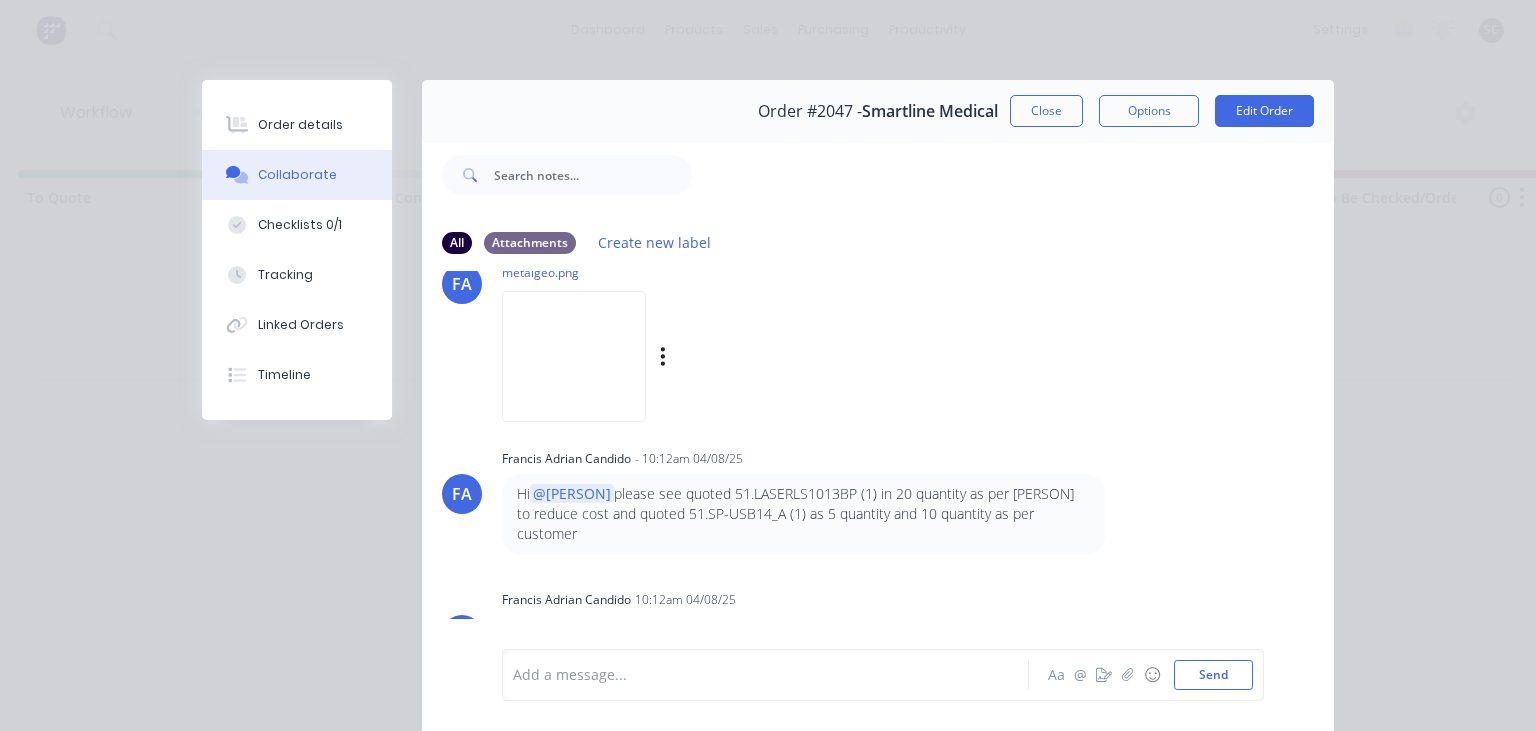 click at bounding box center [574, 356] 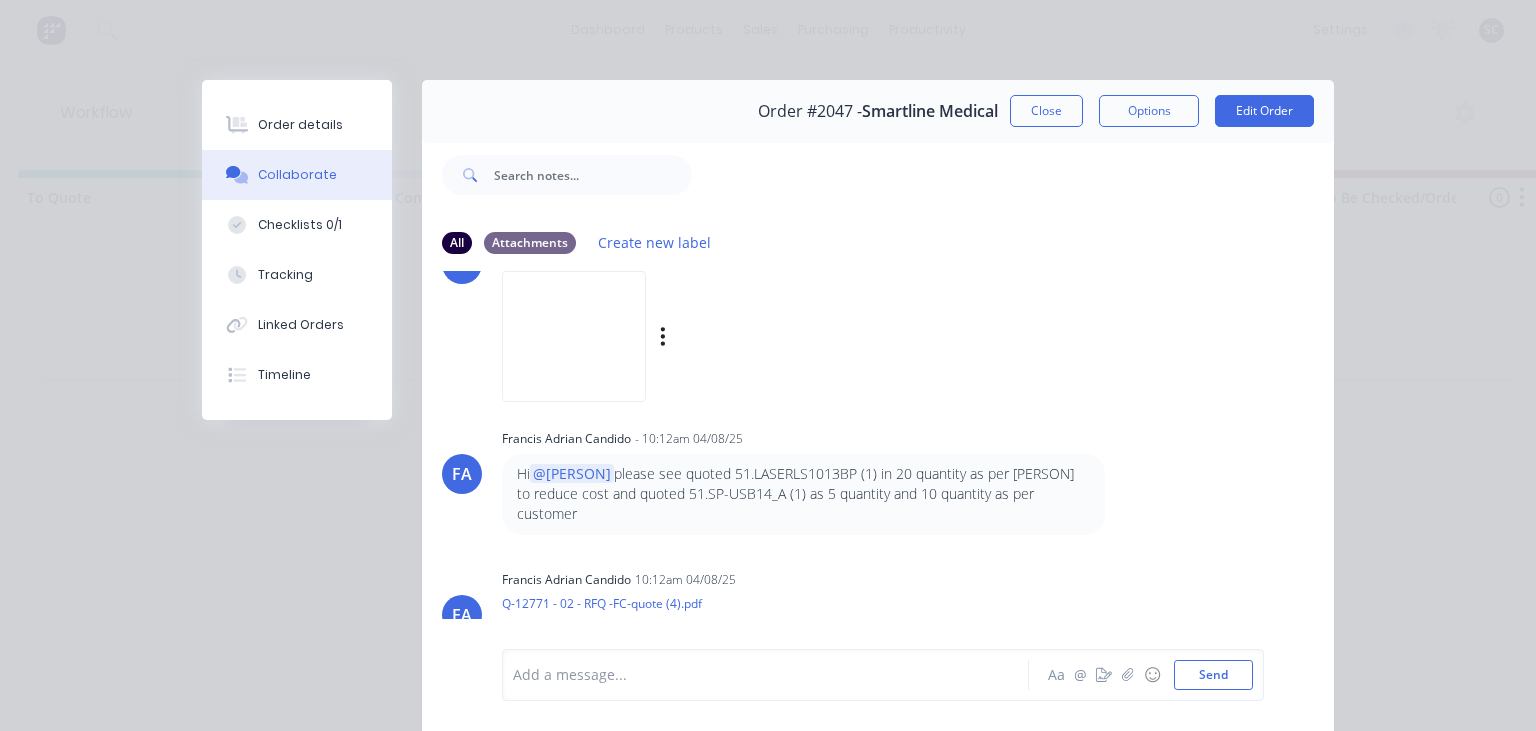 scroll, scrollTop: 1213, scrollLeft: 0, axis: vertical 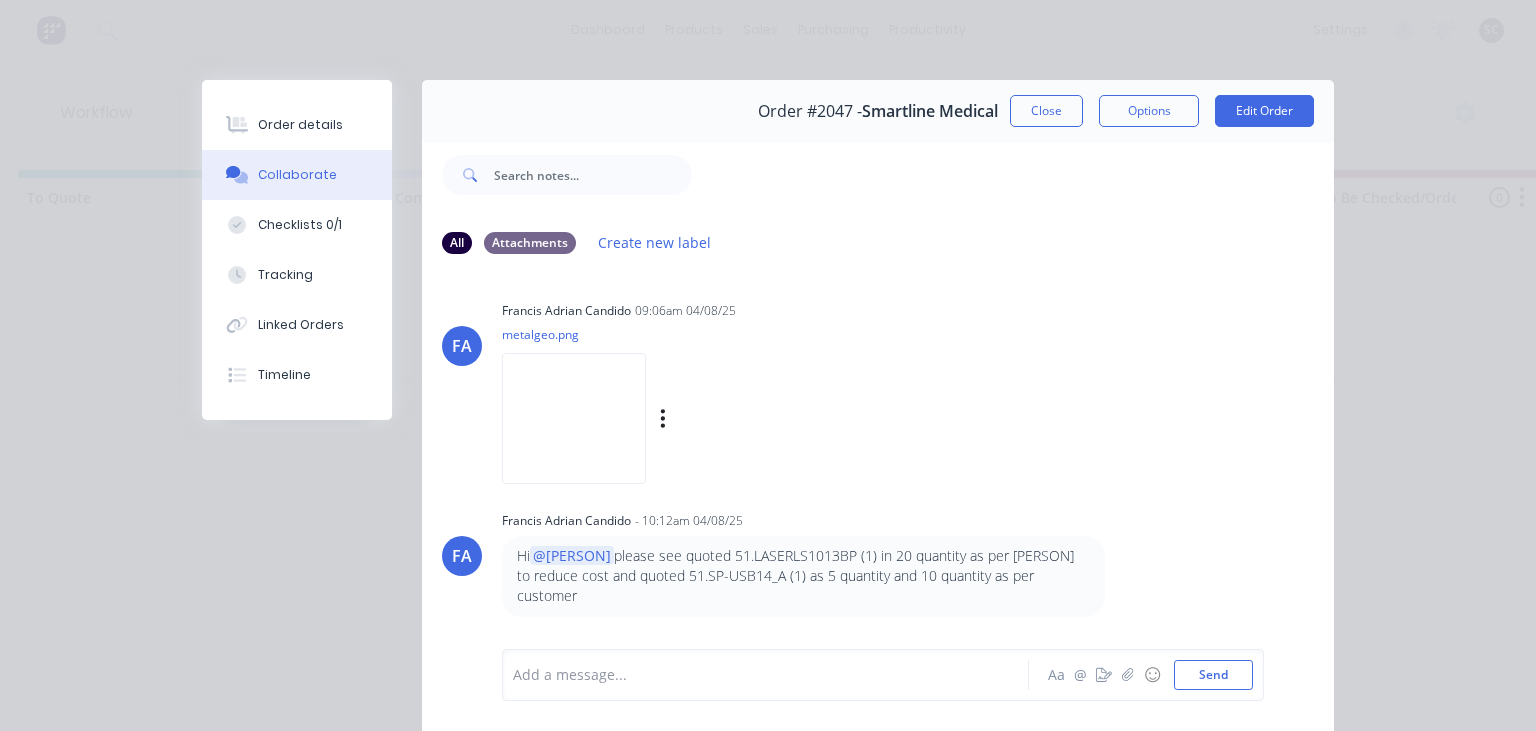 click at bounding box center (574, 418) 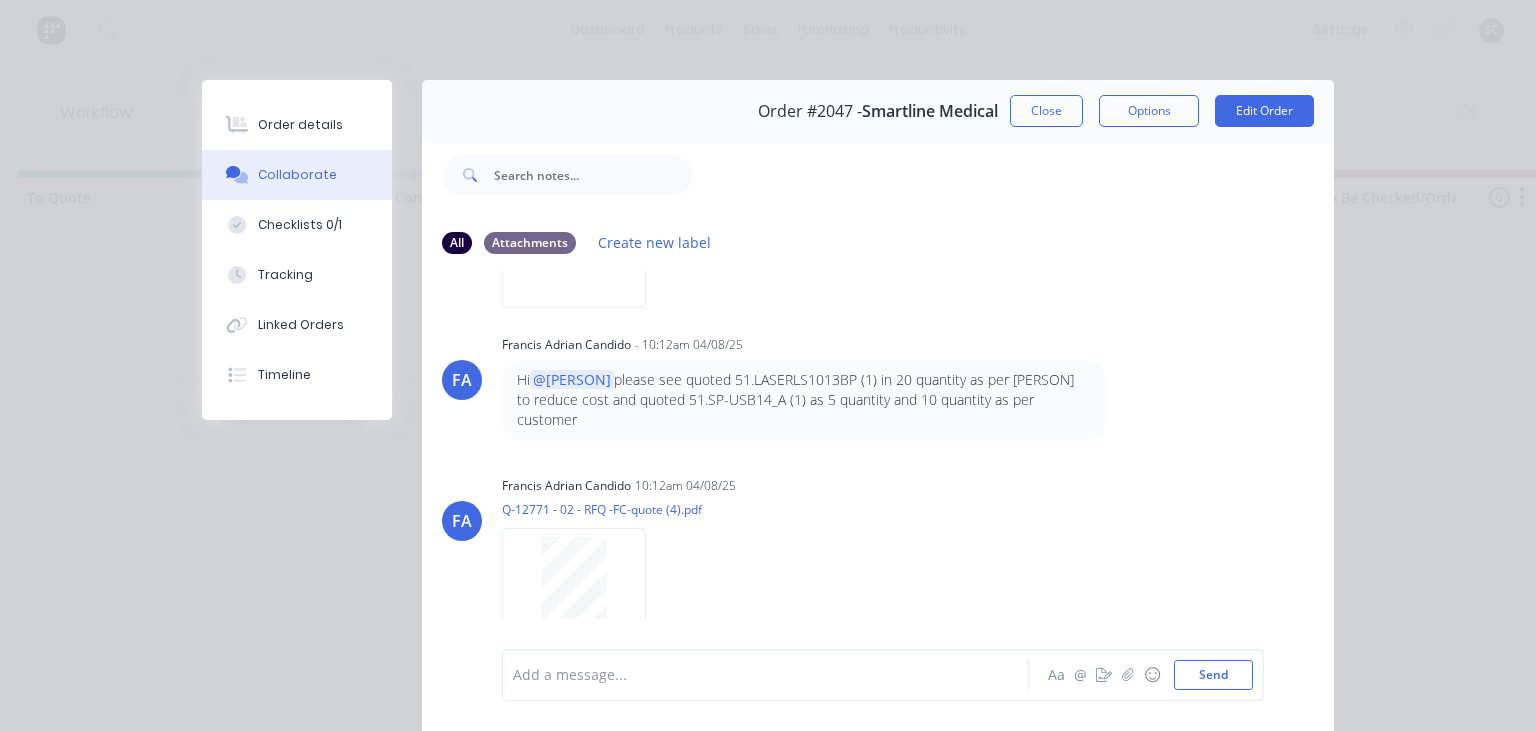 scroll, scrollTop: 1213, scrollLeft: 0, axis: vertical 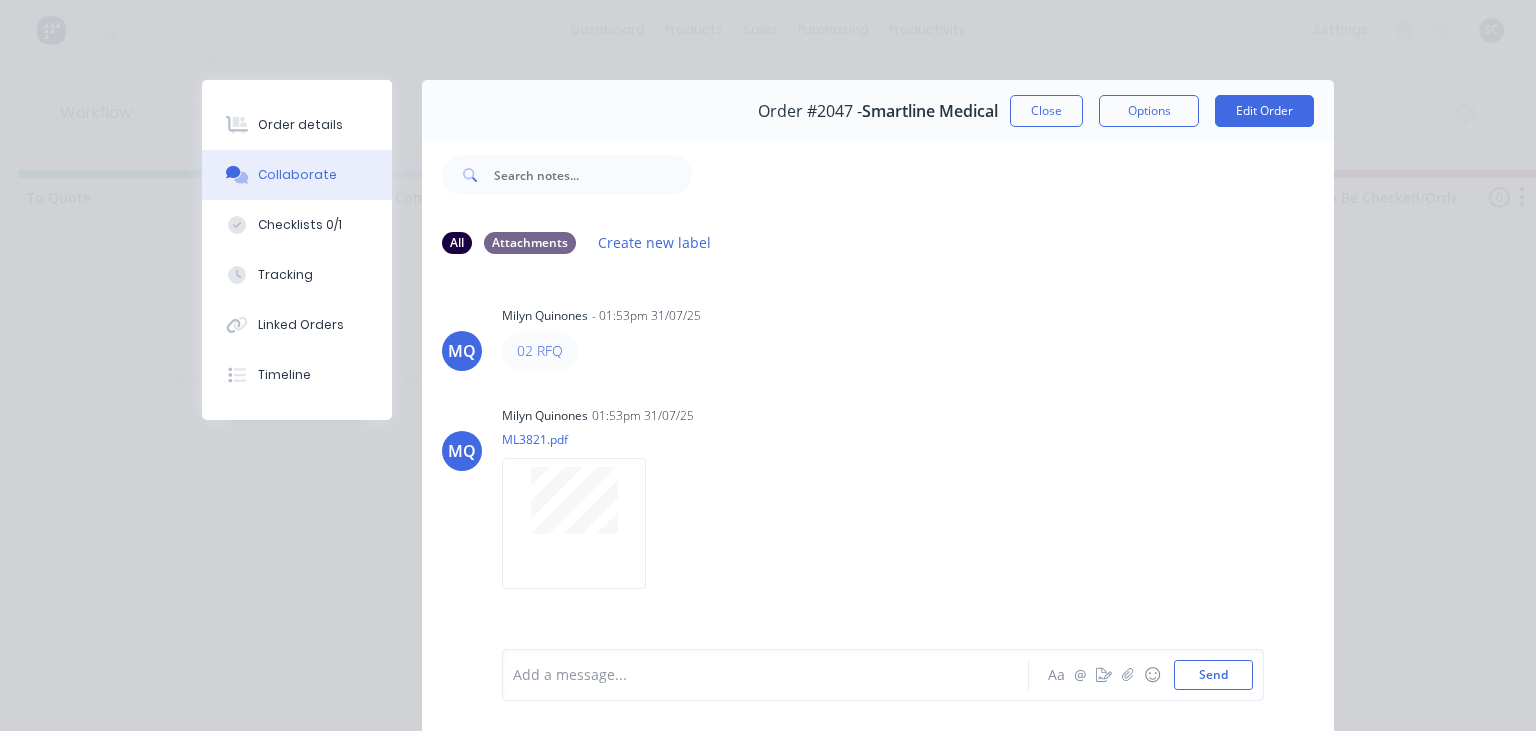 drag, startPoint x: 530, startPoint y: 350, endPoint x: 568, endPoint y: 350, distance: 38 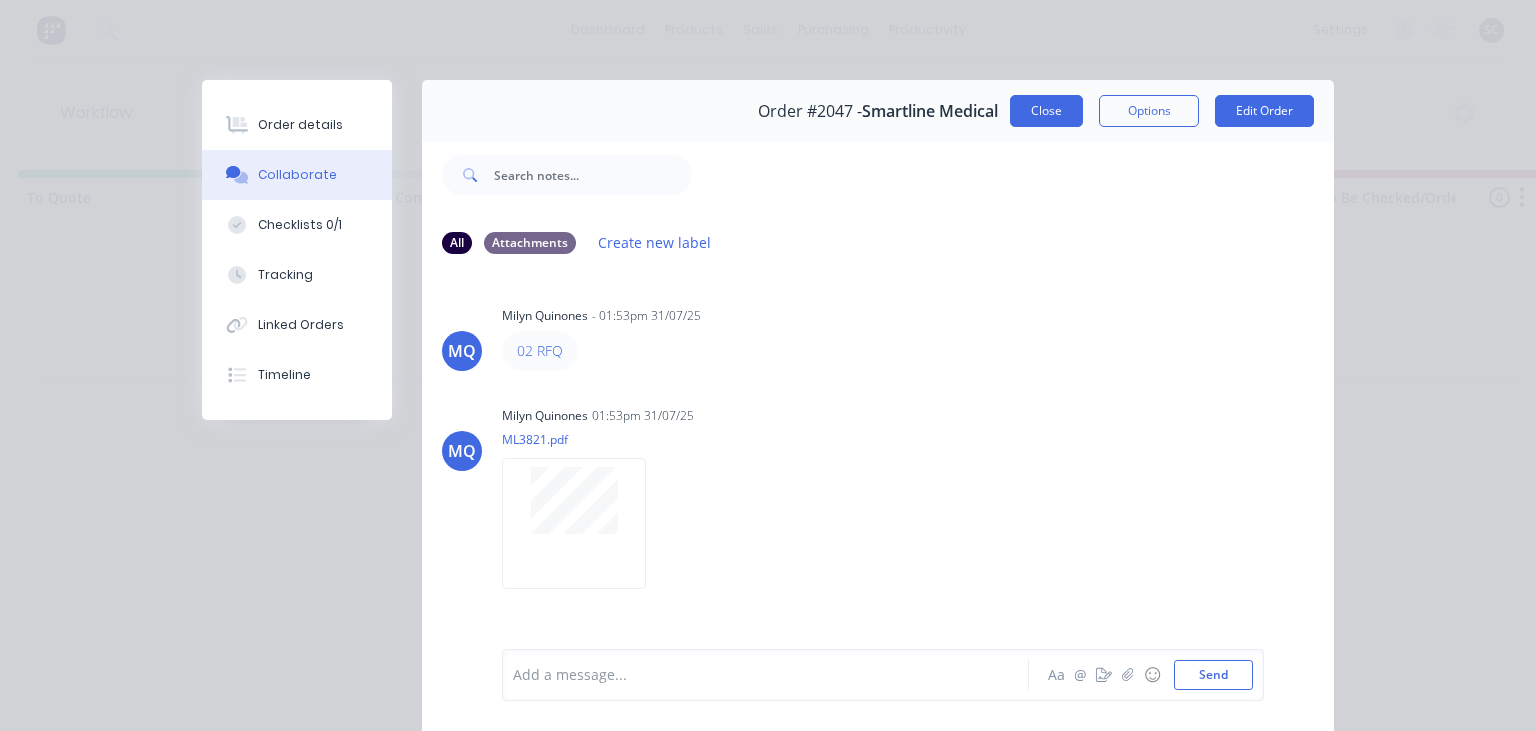 click on "Close" at bounding box center [1046, 111] 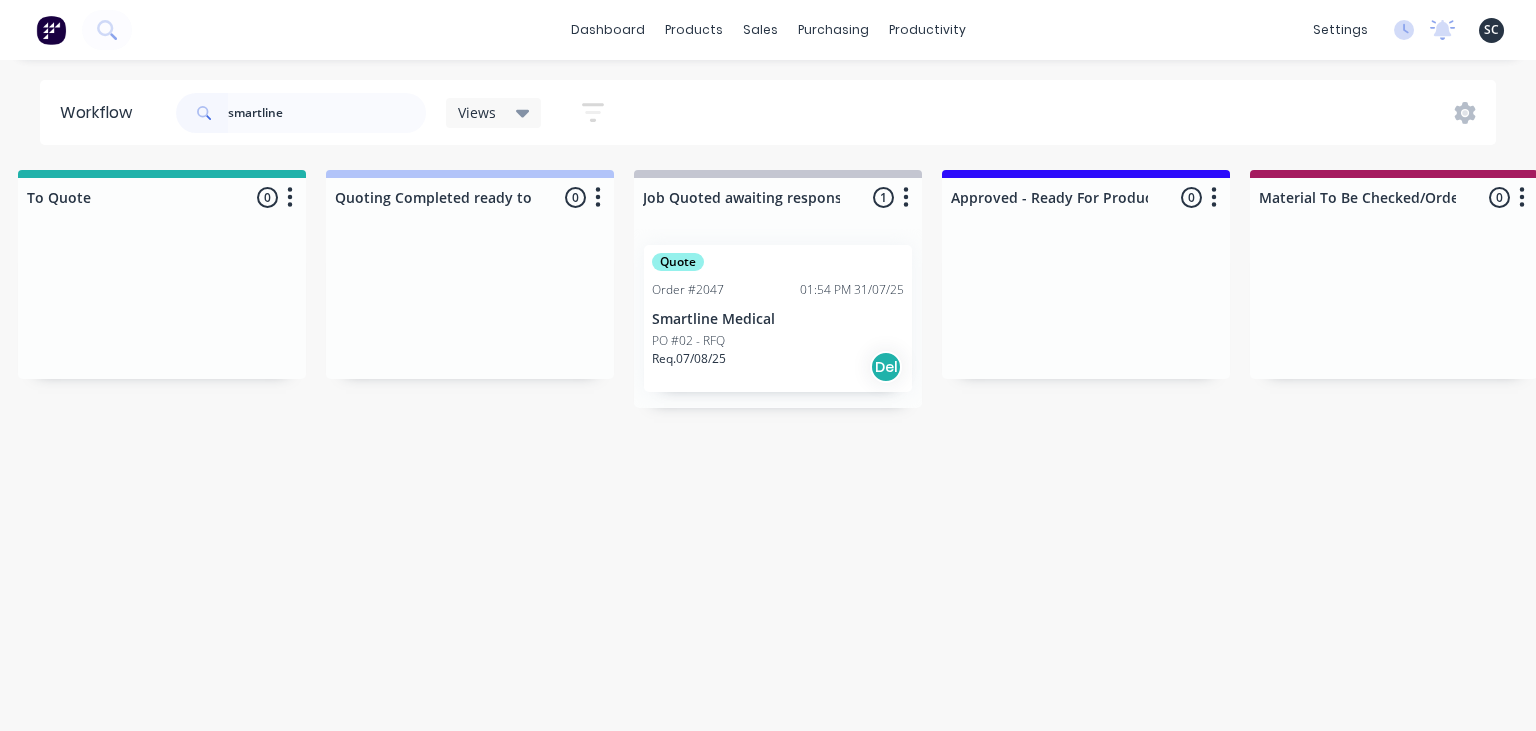 click on "Smartline Medical" at bounding box center (778, 319) 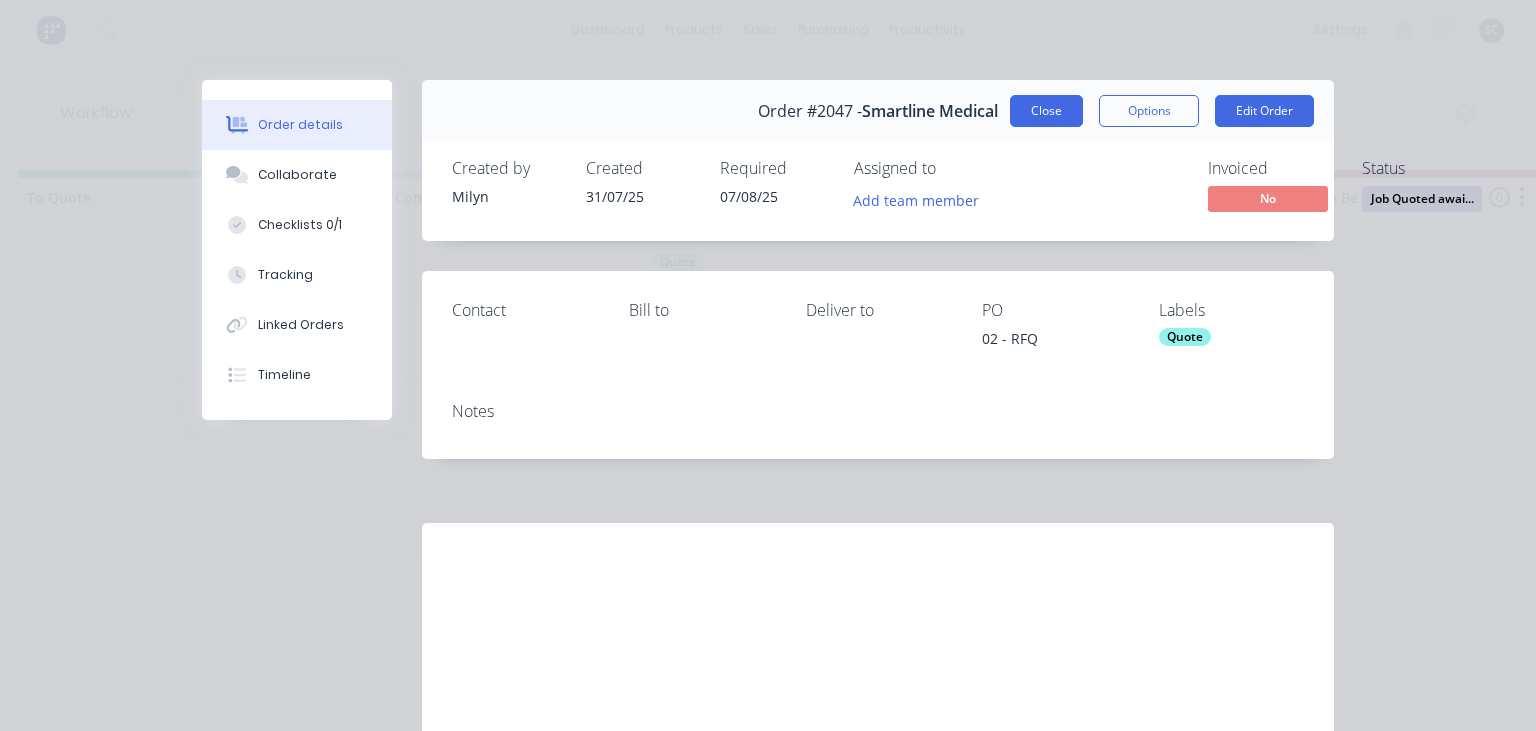 click on "Close" at bounding box center (1046, 111) 